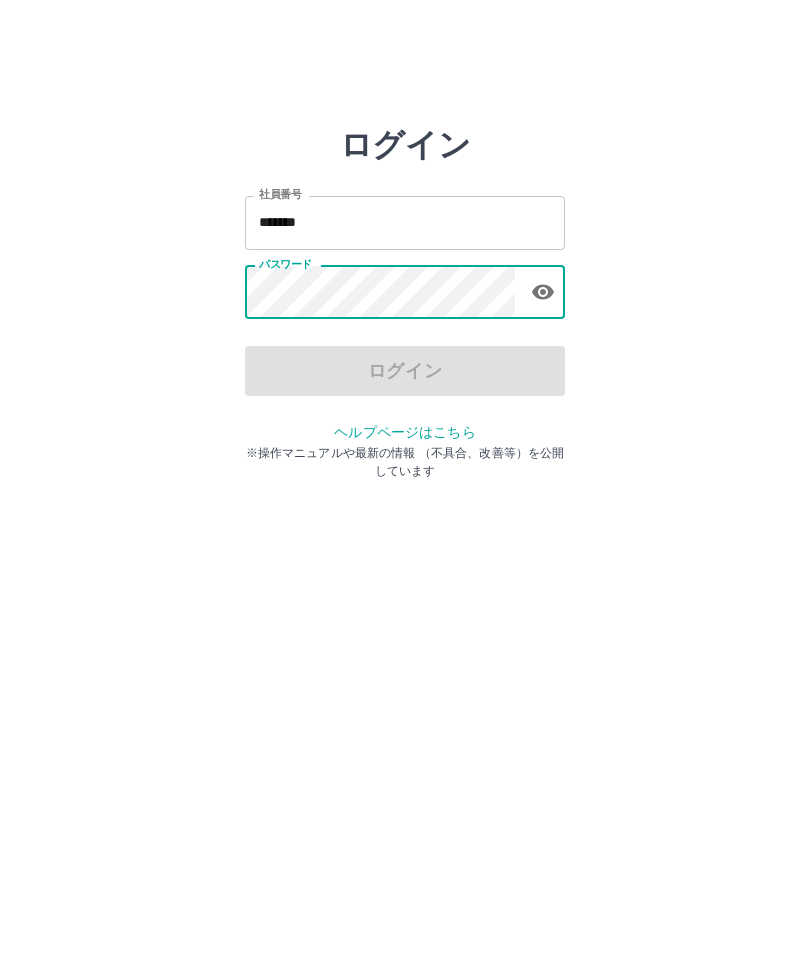 scroll, scrollTop: 0, scrollLeft: 0, axis: both 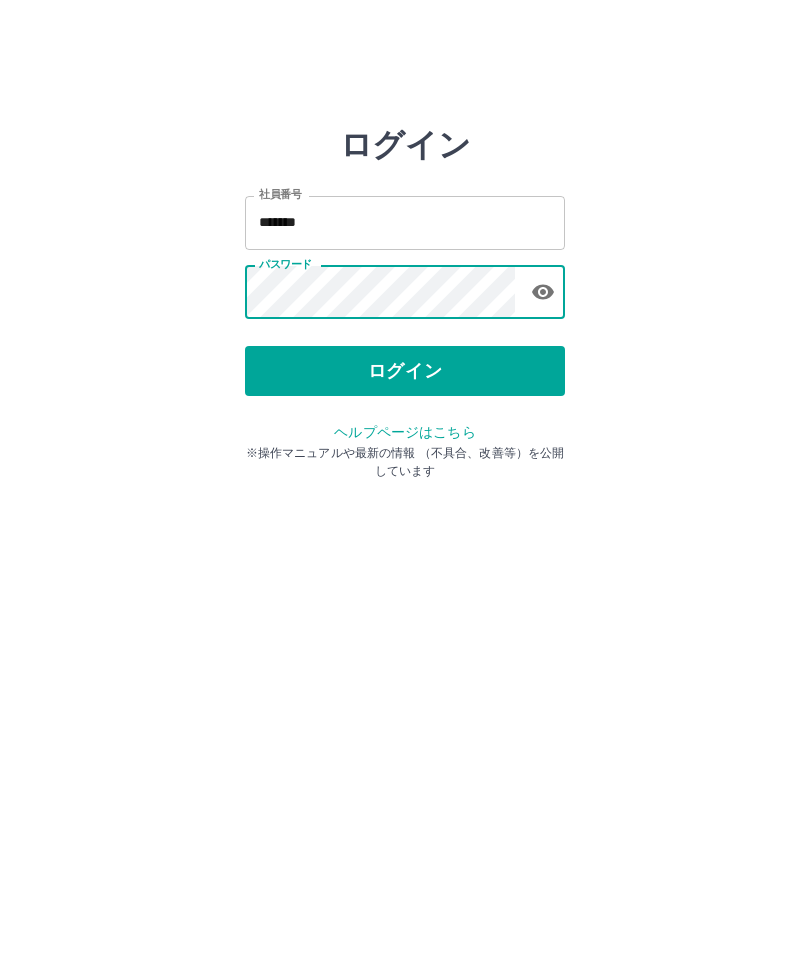 click on "ログイン" at bounding box center (405, 371) 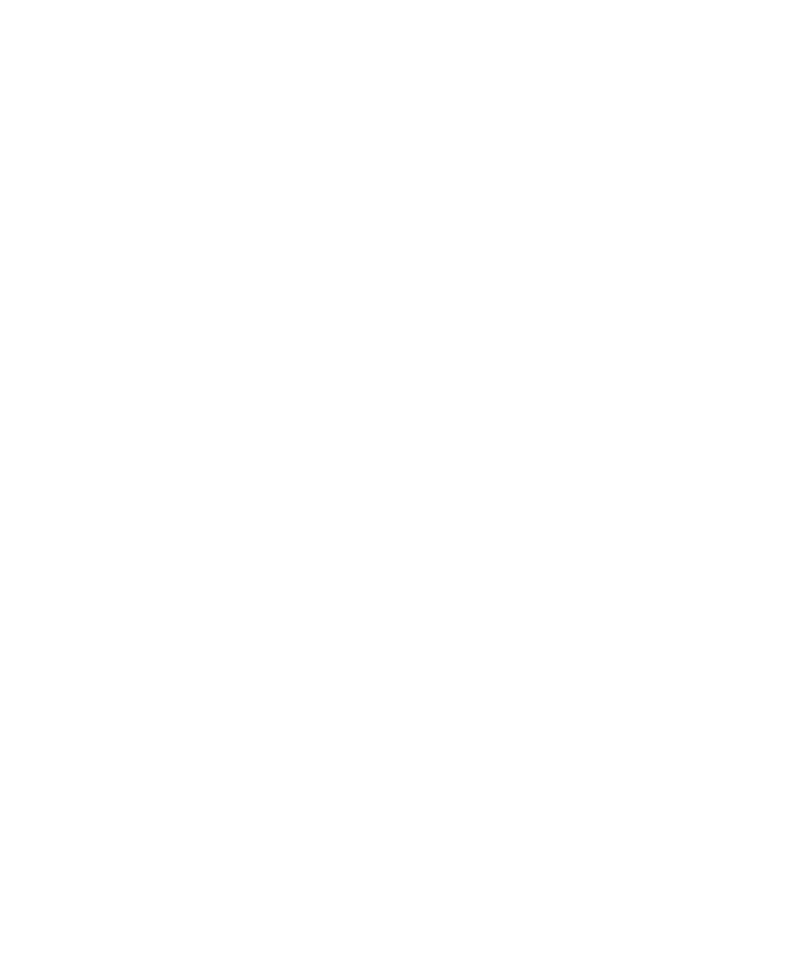 scroll, scrollTop: 0, scrollLeft: 0, axis: both 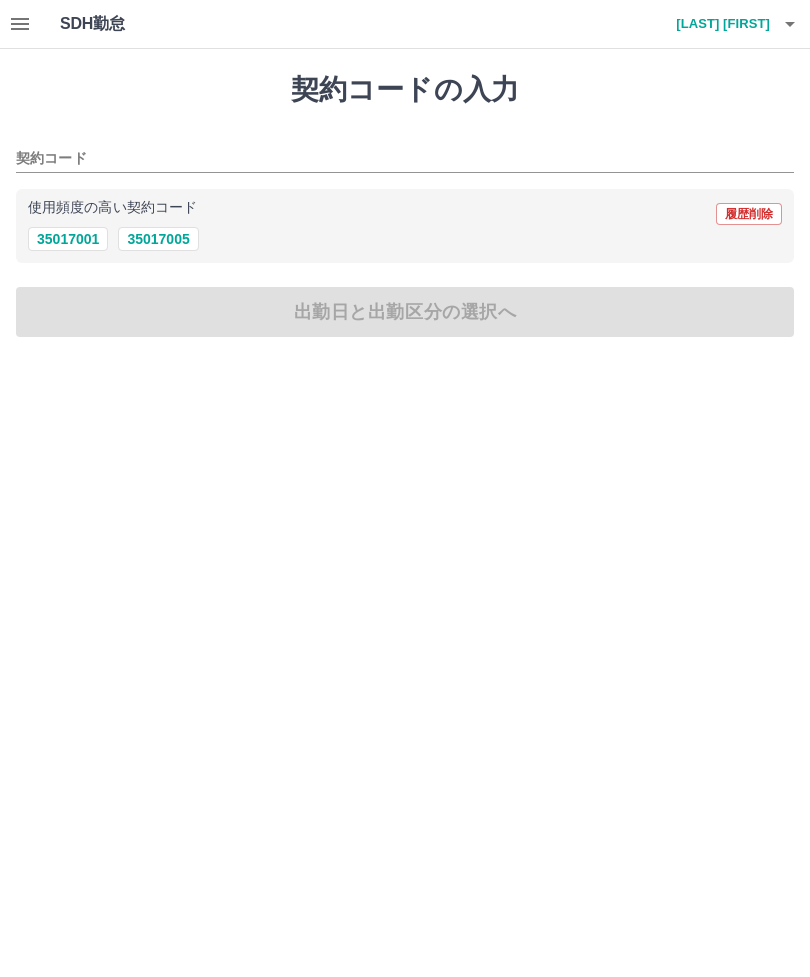 click on "35017001" at bounding box center (68, 239) 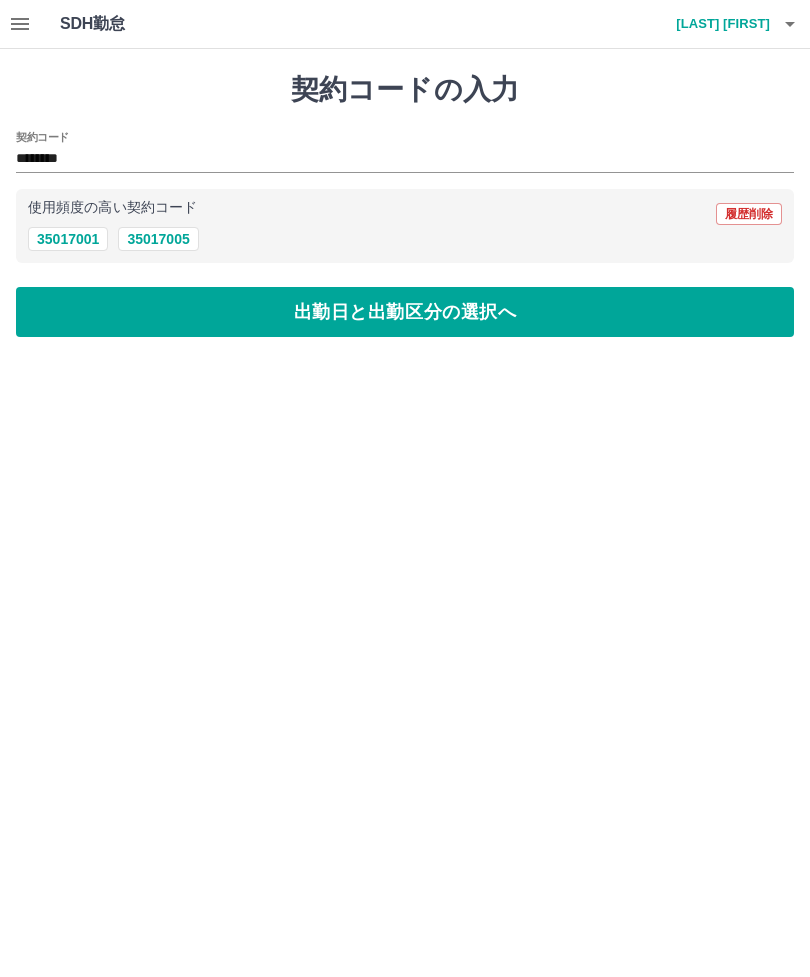 click on "出勤日と出勤区分の選択へ" at bounding box center [405, 312] 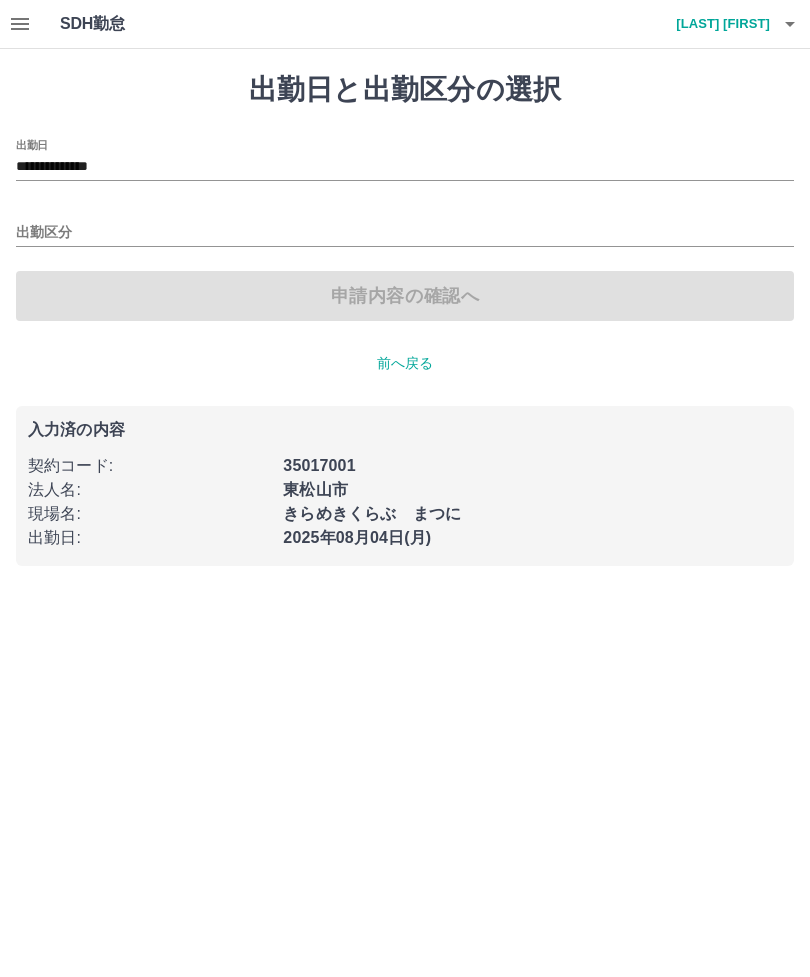 click on "**********" at bounding box center [405, 167] 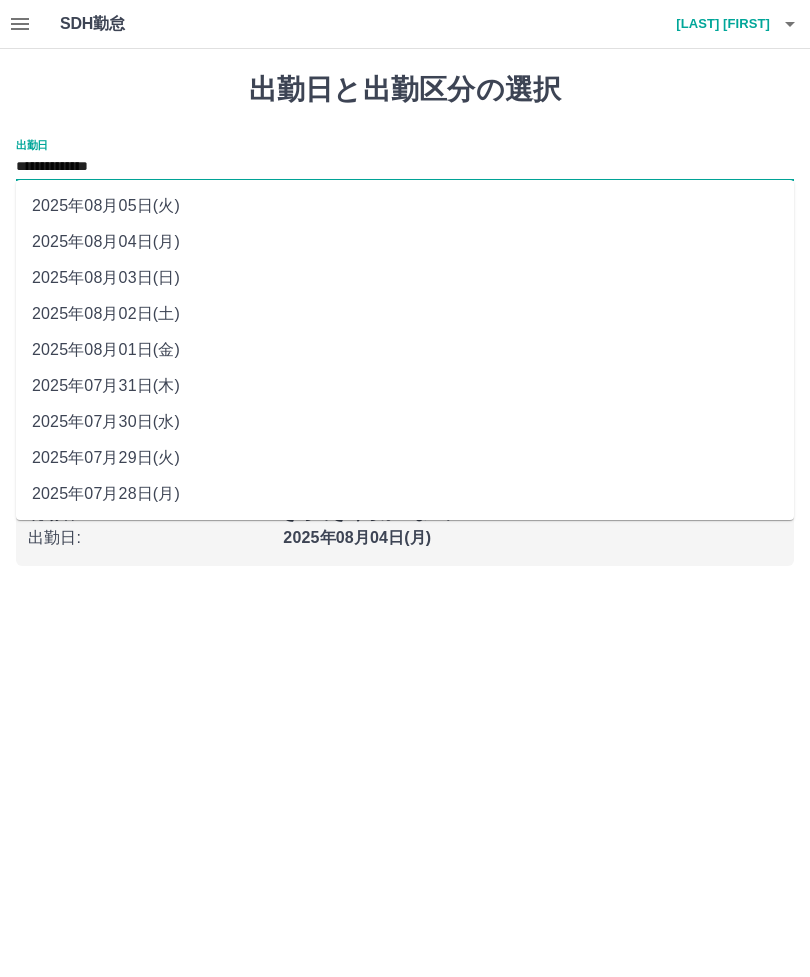 click on "**********" at bounding box center [405, 295] 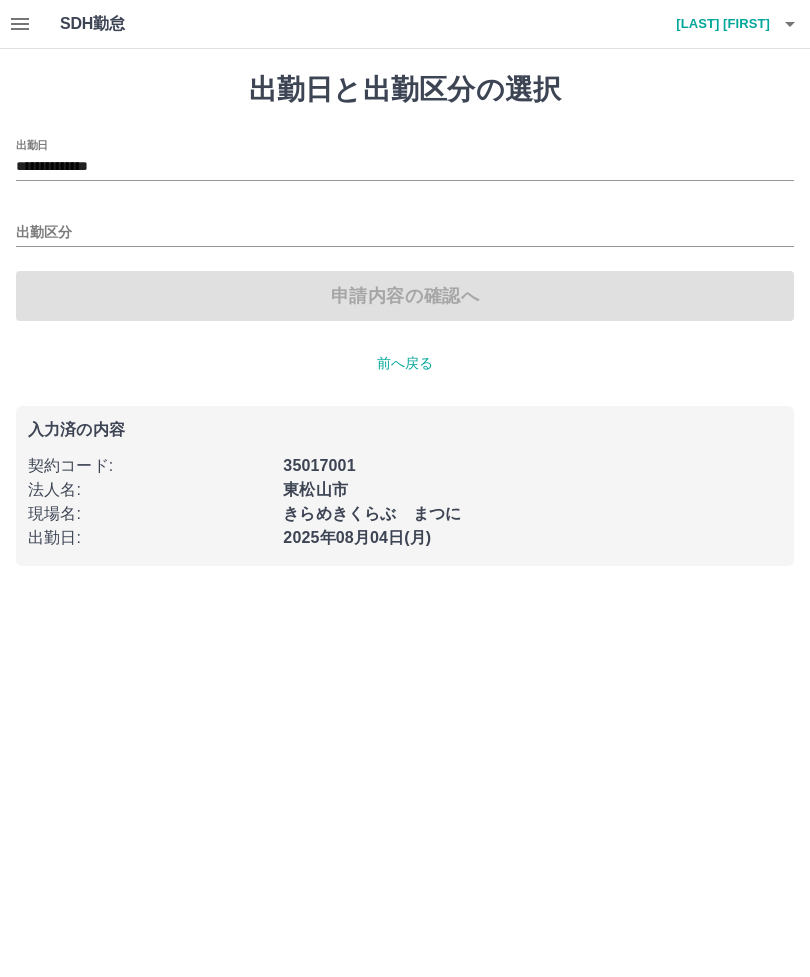 click on "出勤区分" at bounding box center [405, 233] 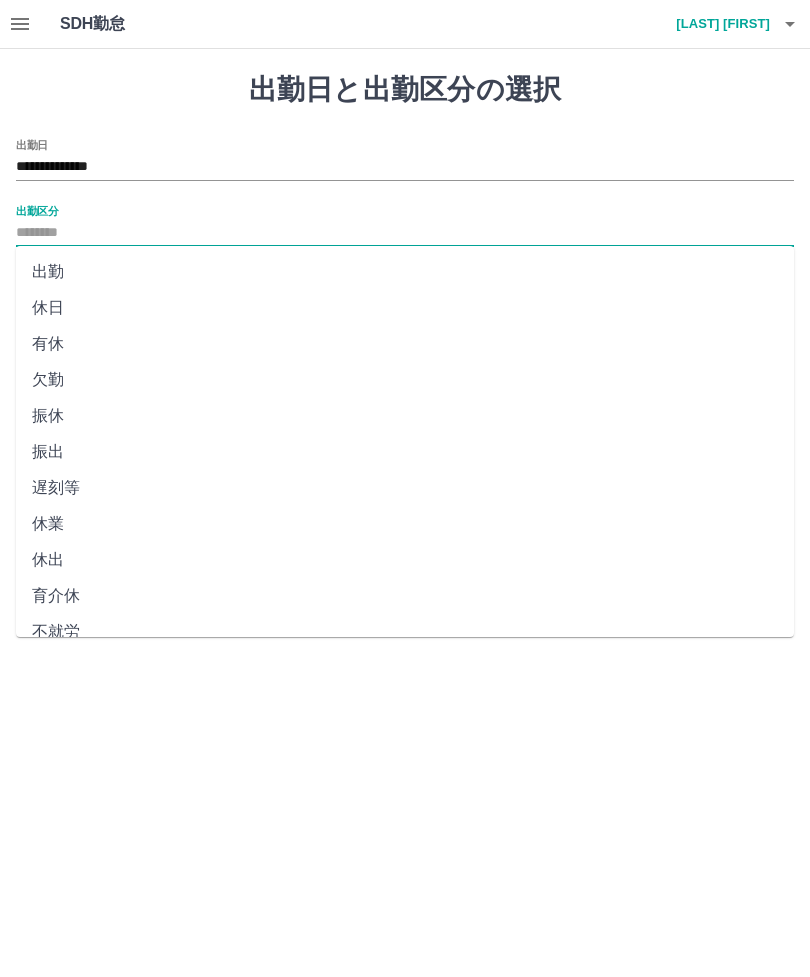 click on "出勤" at bounding box center [405, 272] 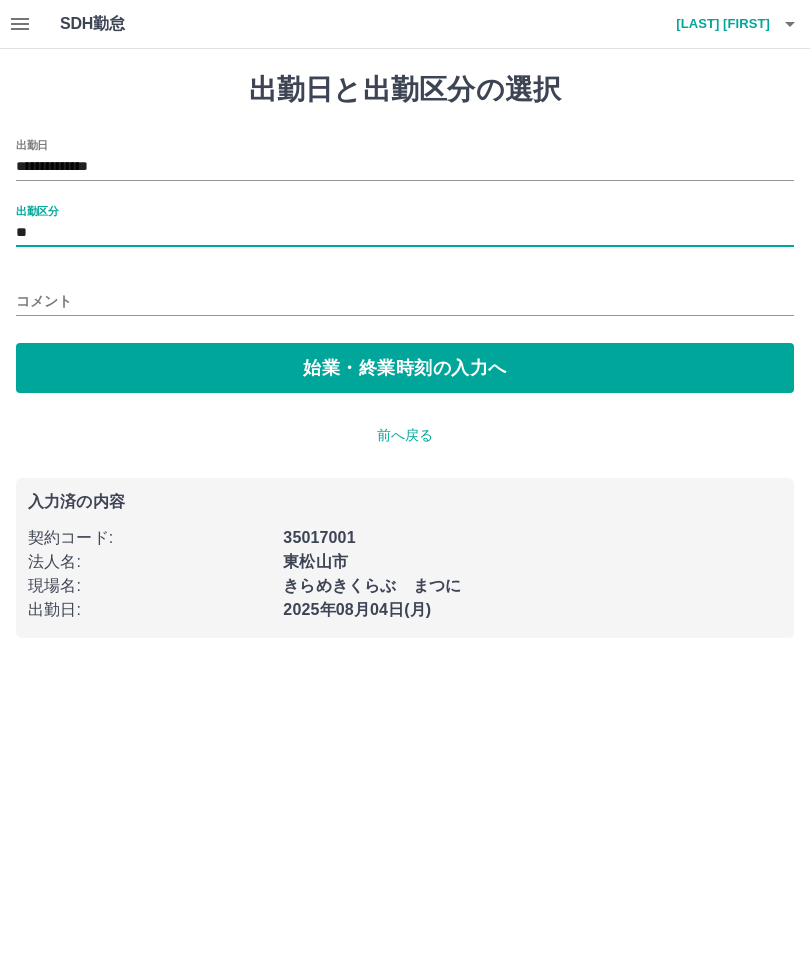 click on "始業・終業時刻の入力へ" at bounding box center (405, 368) 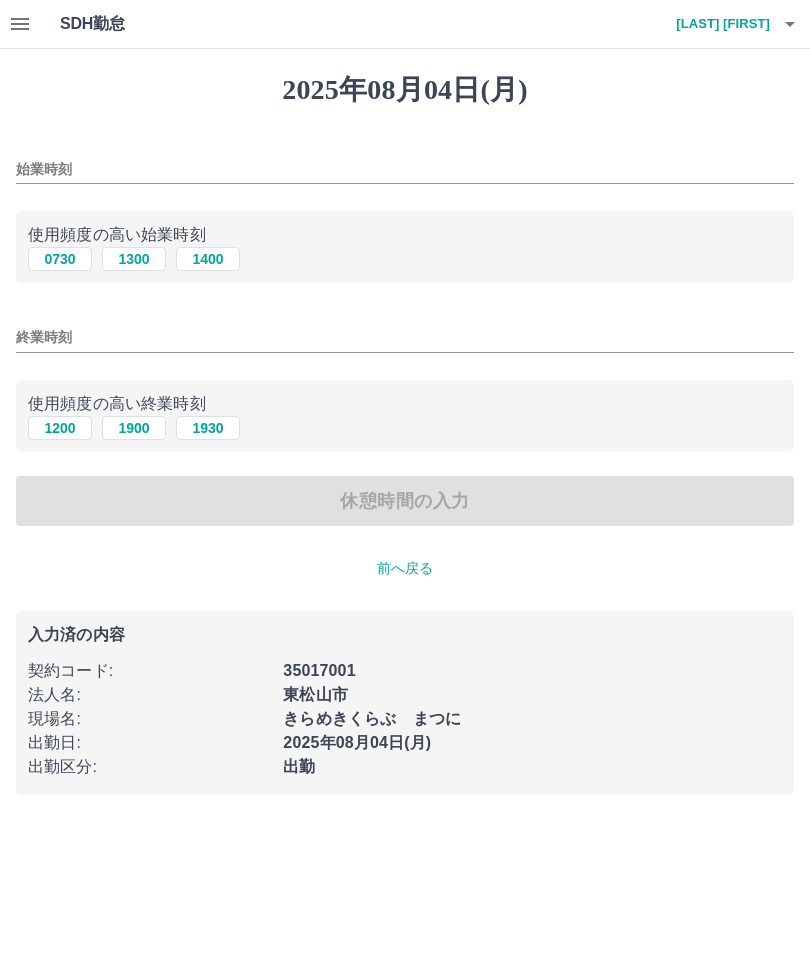 click on "1400" at bounding box center [208, 259] 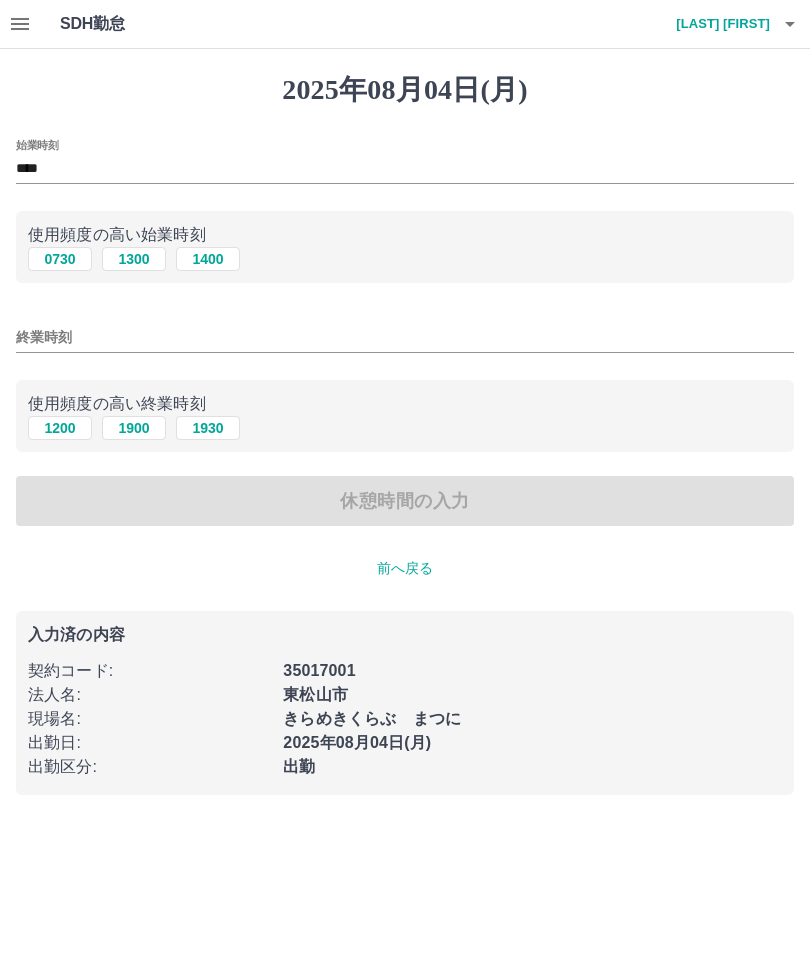 click on "終業時刻" at bounding box center [405, 337] 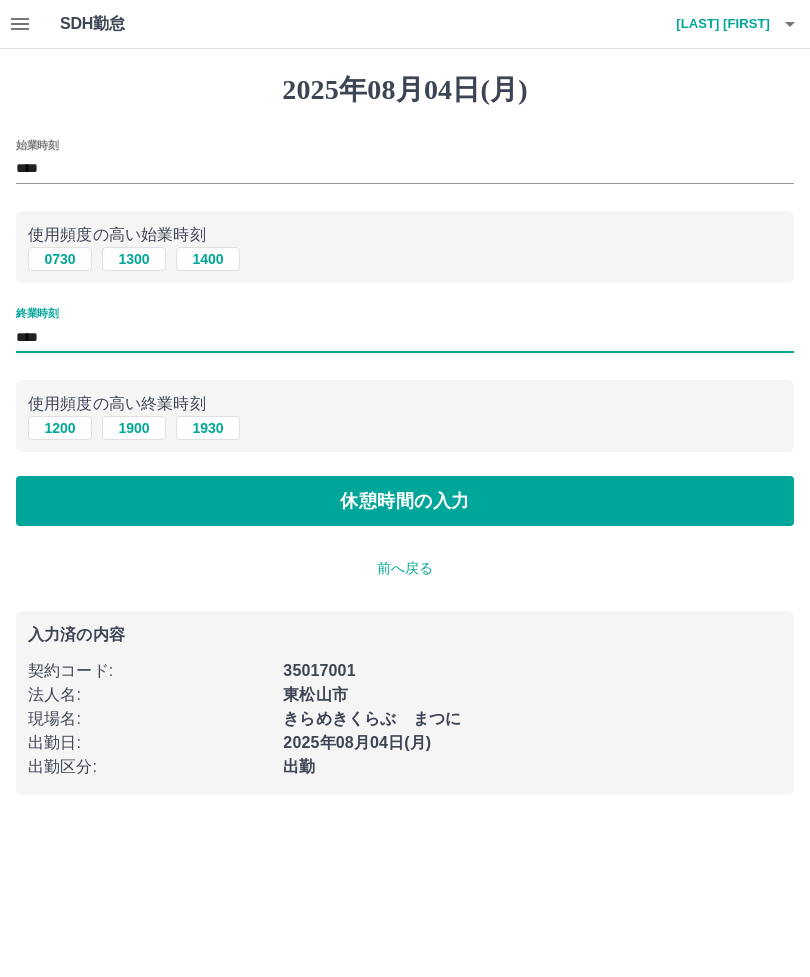 type on "****" 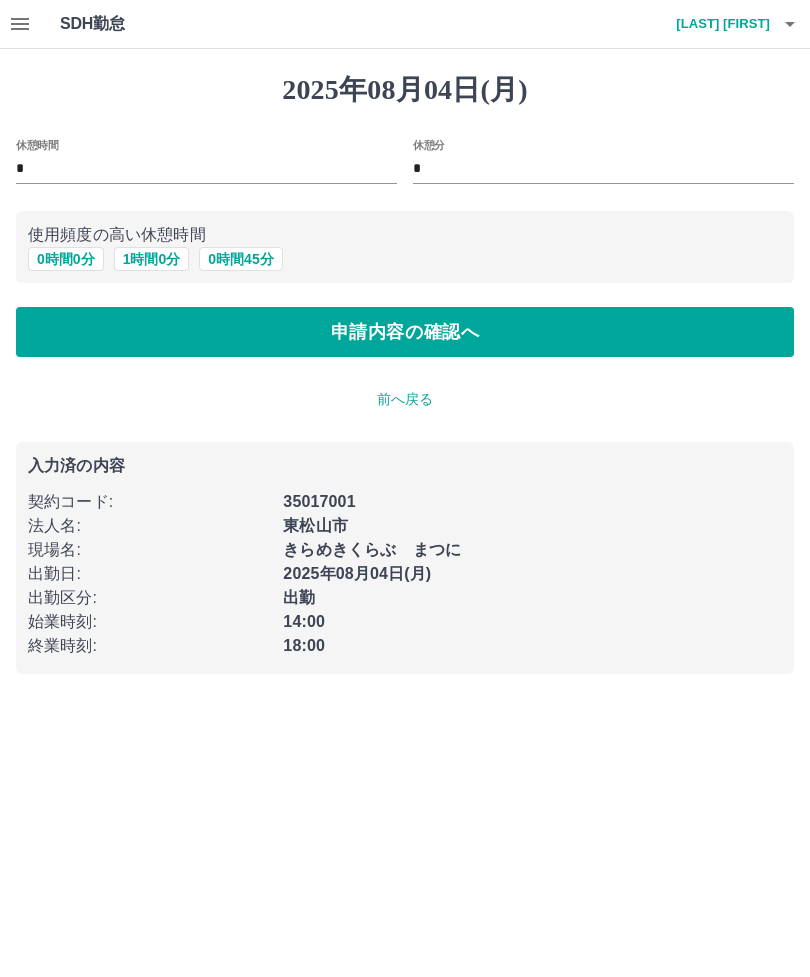 click on "申請内容の確認へ" at bounding box center (405, 332) 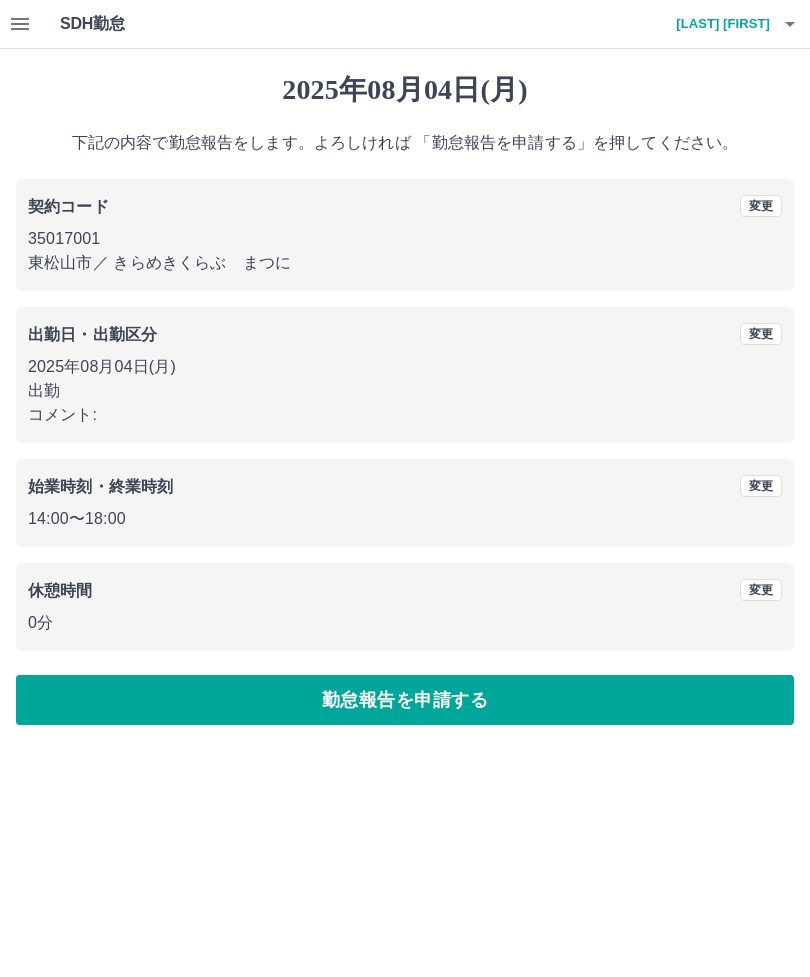 click on "勤怠報告を申請する" at bounding box center [405, 700] 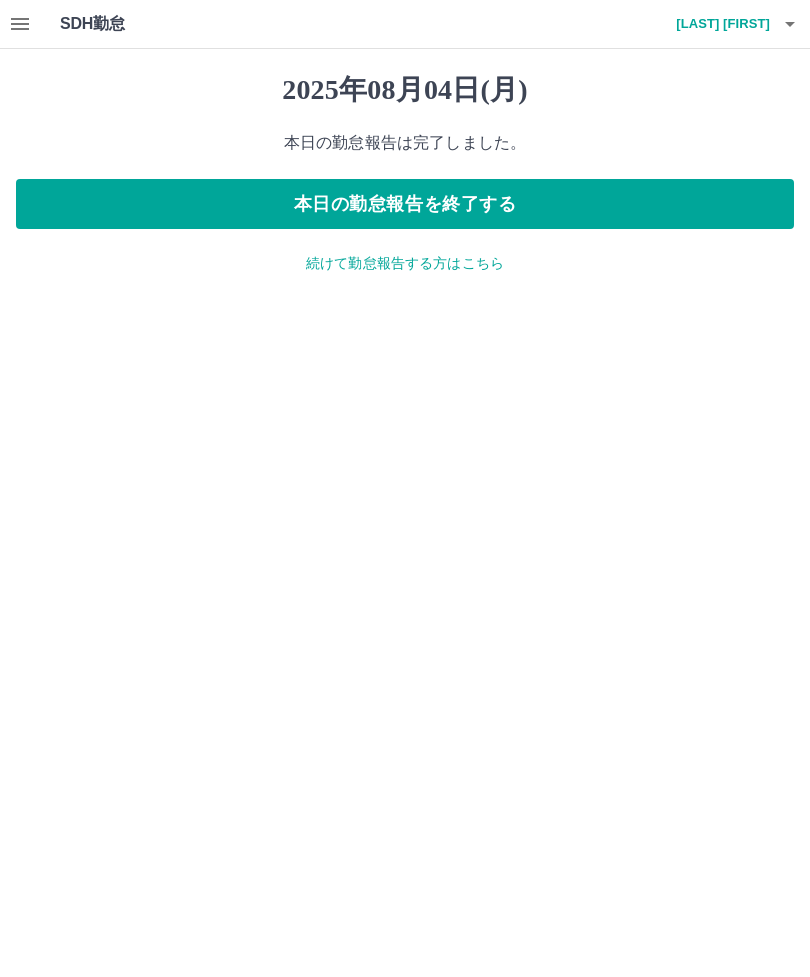 click on "続けて勤怠報告する方はこちら" at bounding box center [405, 263] 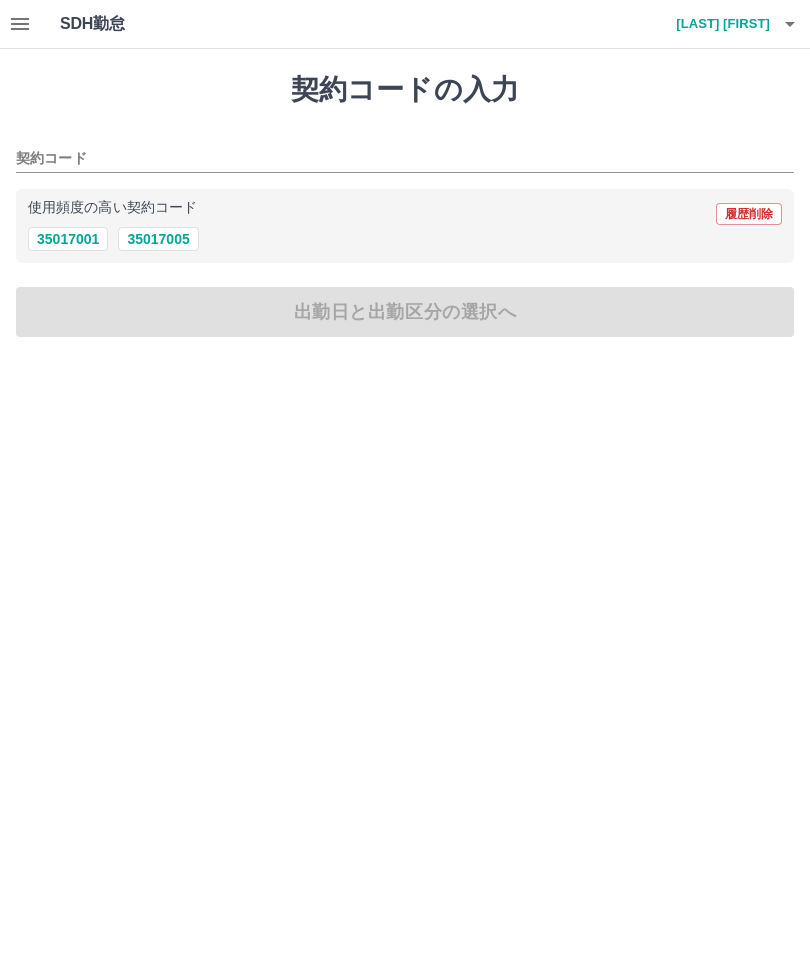 click on "35017001" at bounding box center (68, 239) 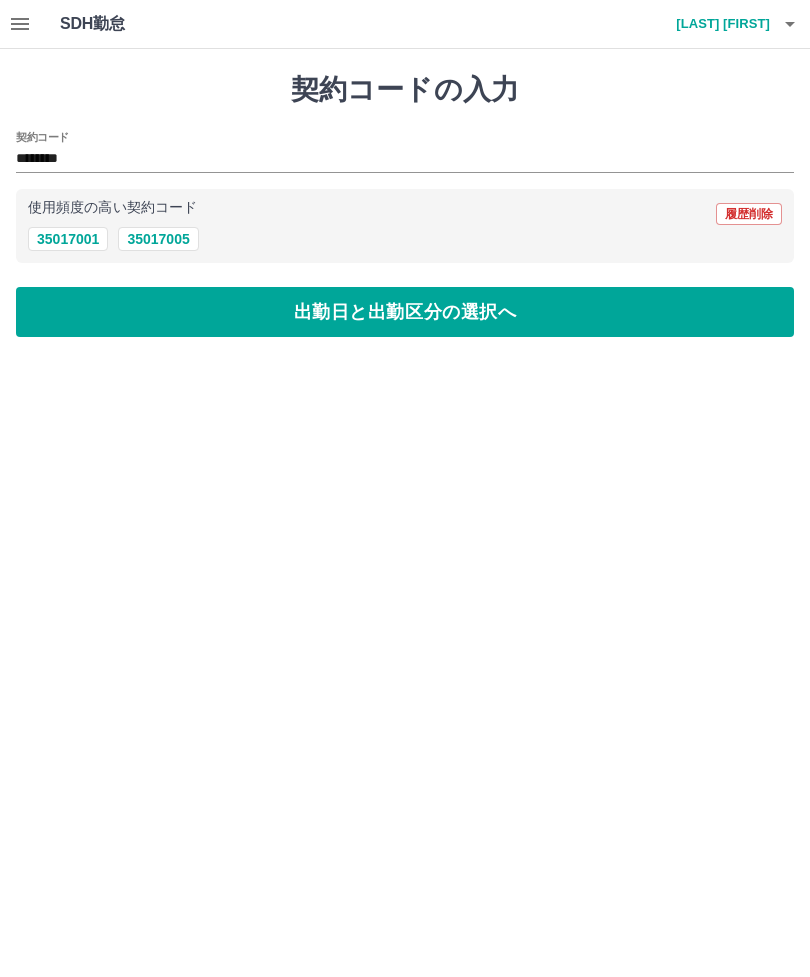 click on "出勤日と出勤区分の選択へ" at bounding box center (405, 312) 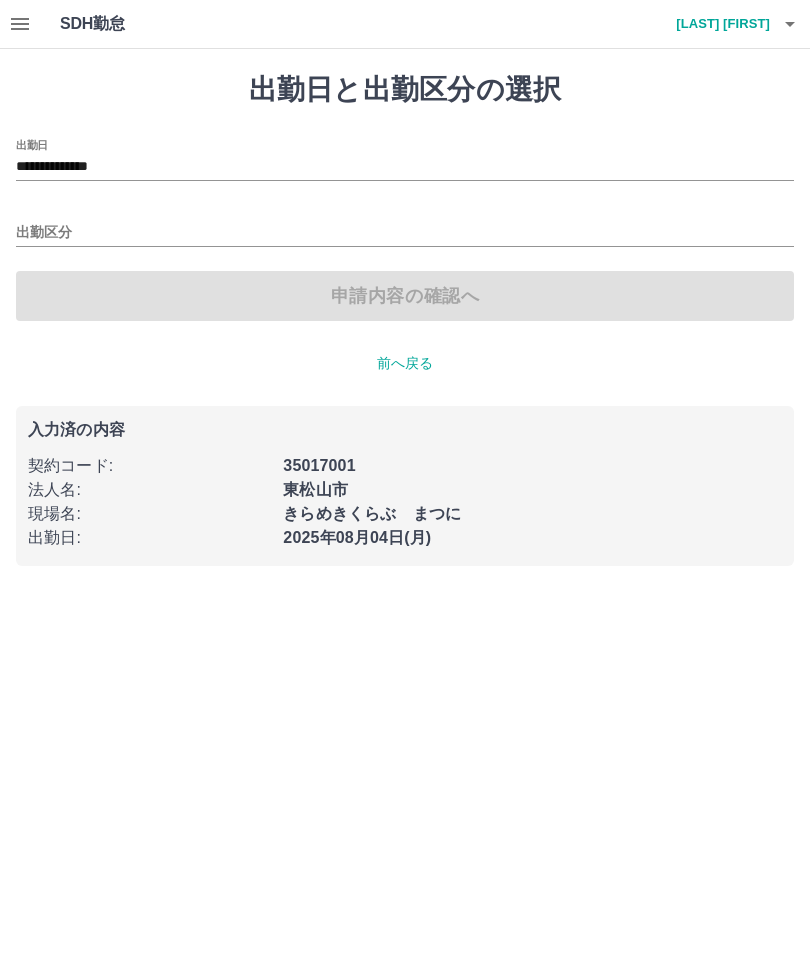 click on "**********" at bounding box center (405, 167) 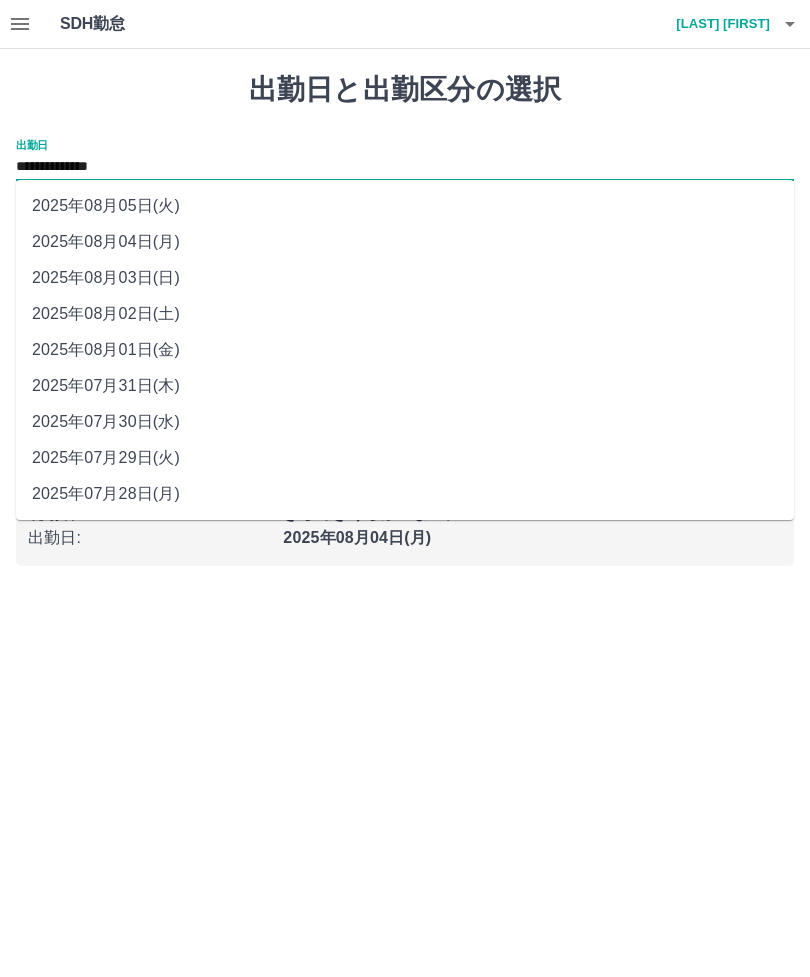 click on "2025年08月02日(土)" at bounding box center [405, 314] 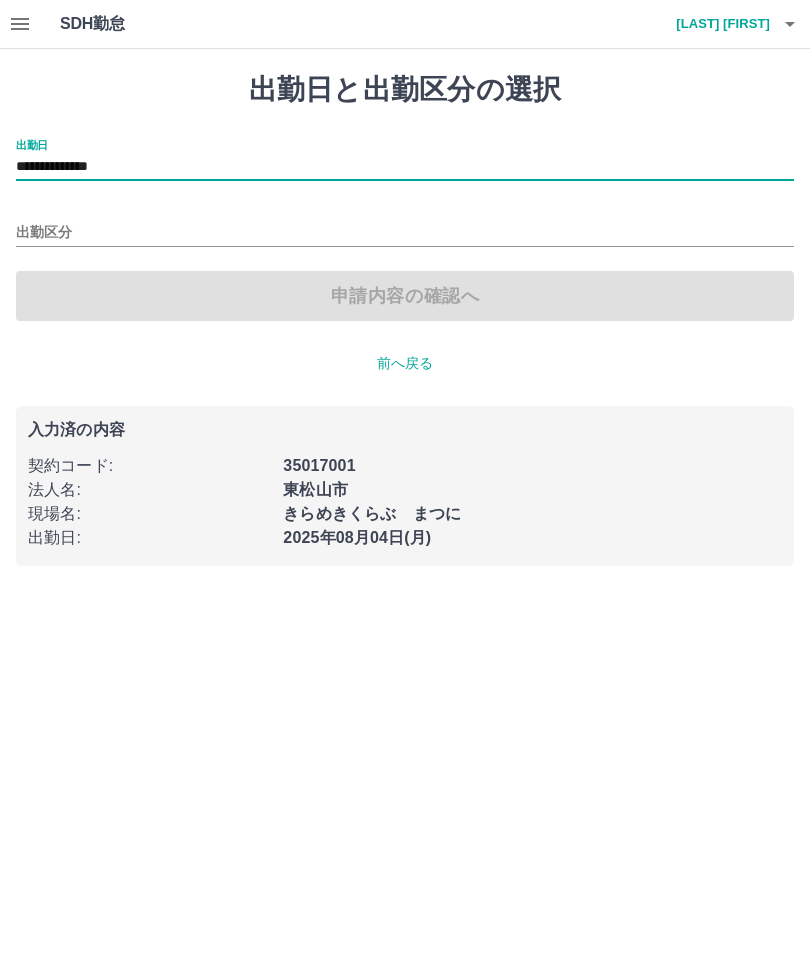 click at bounding box center (20, 24) 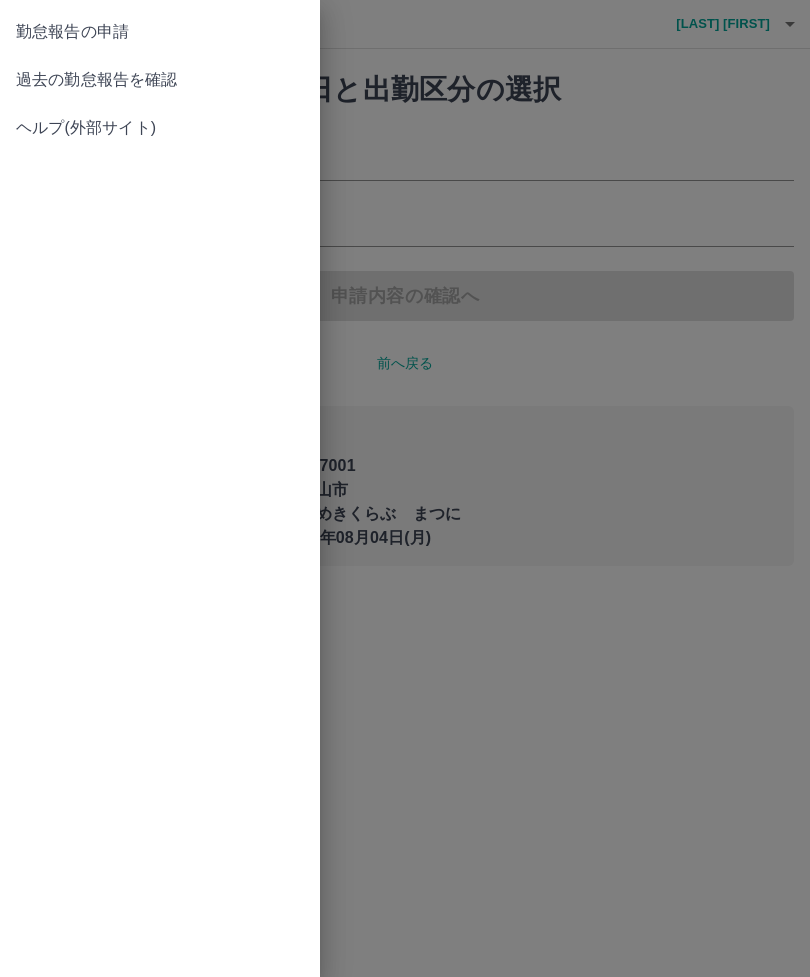 click on "過去の勤怠報告を確認" at bounding box center [160, 80] 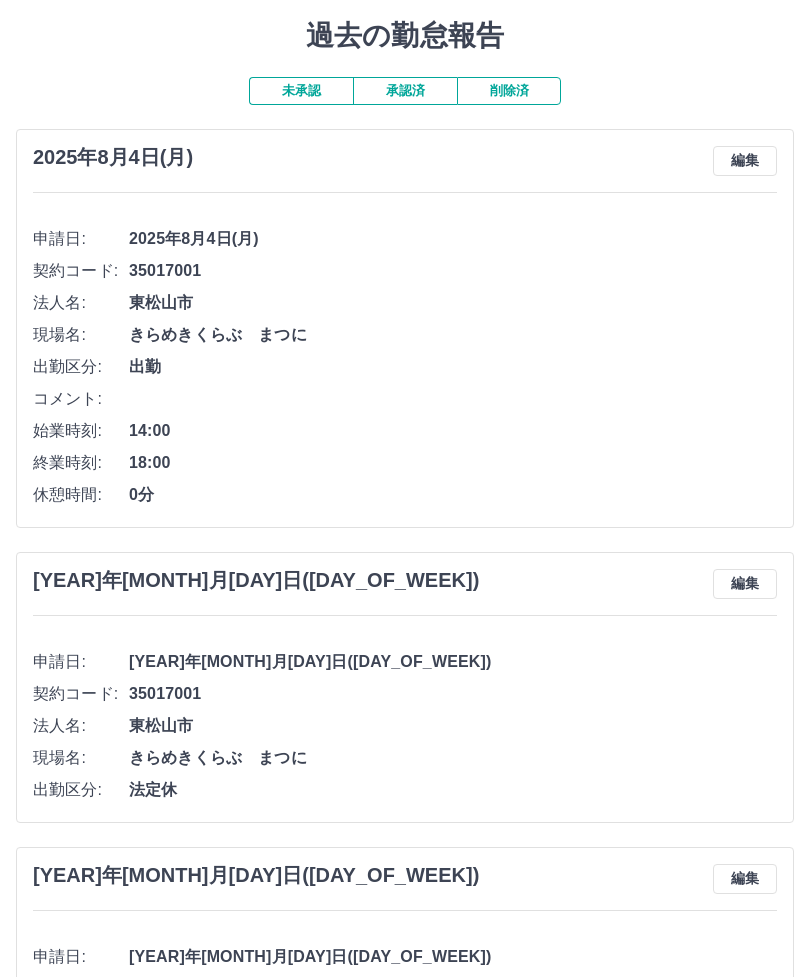 scroll, scrollTop: 0, scrollLeft: 0, axis: both 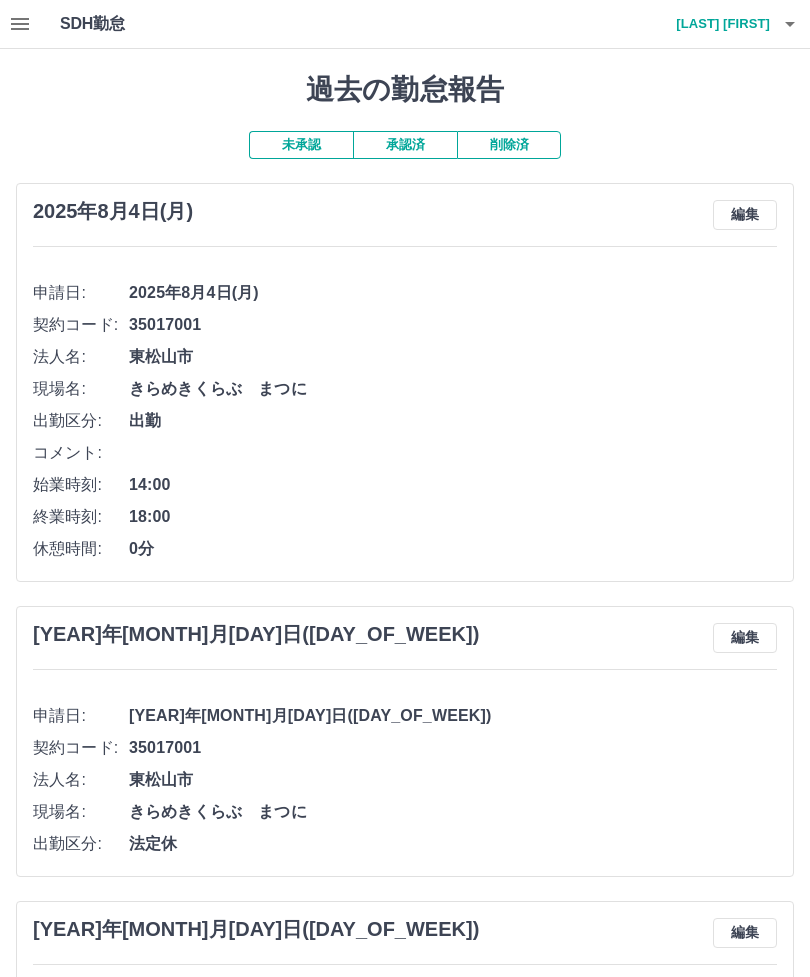 click 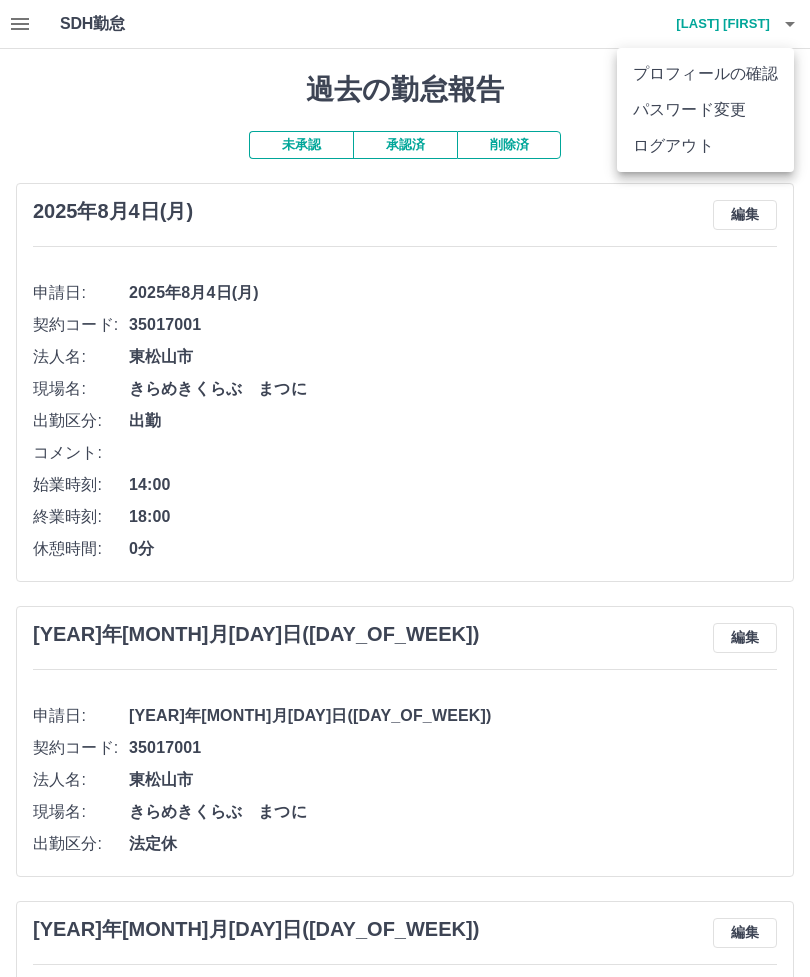 click on "ログアウト" at bounding box center (705, 146) 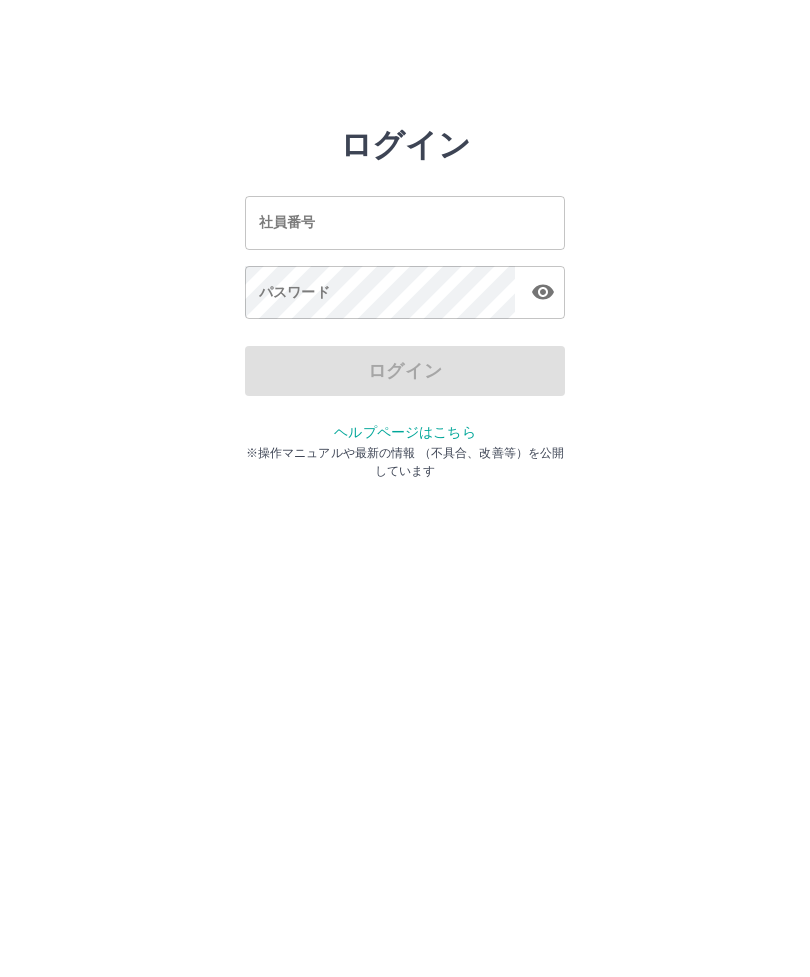 scroll, scrollTop: 0, scrollLeft: 0, axis: both 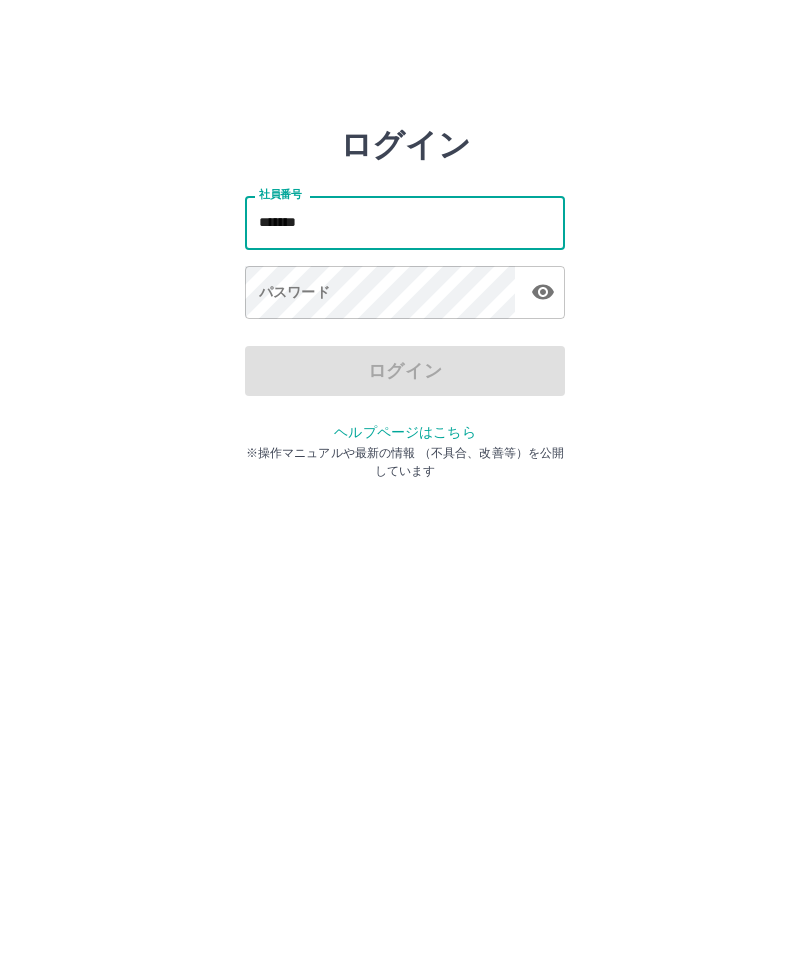 type on "*******" 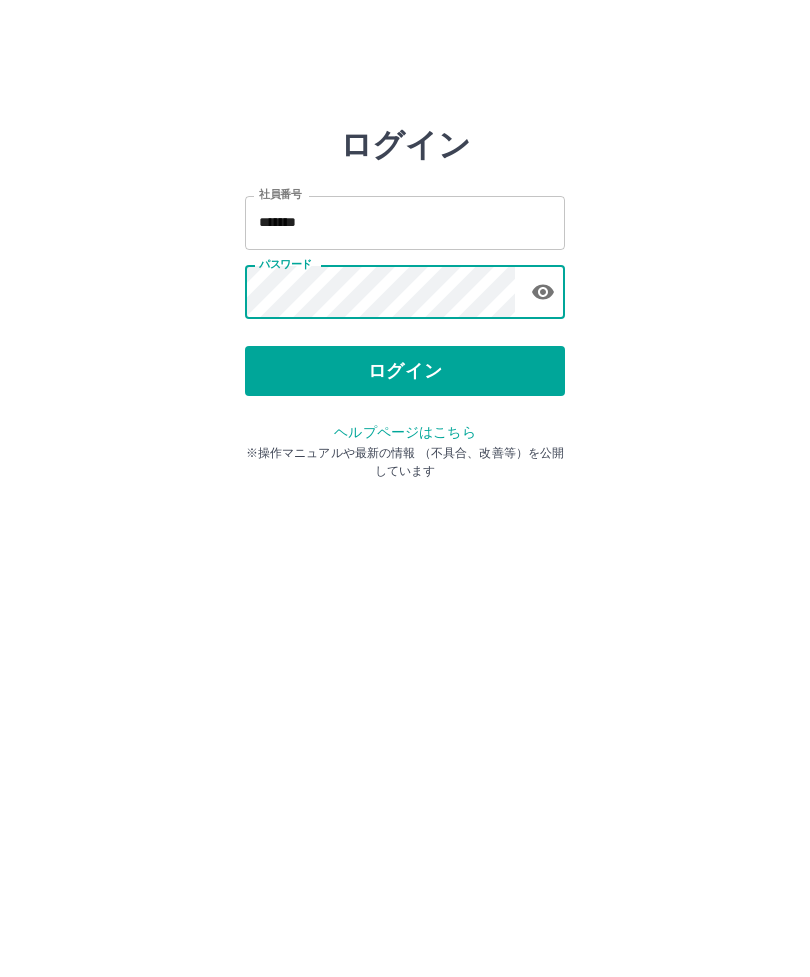 click on "ログイン" at bounding box center [405, 371] 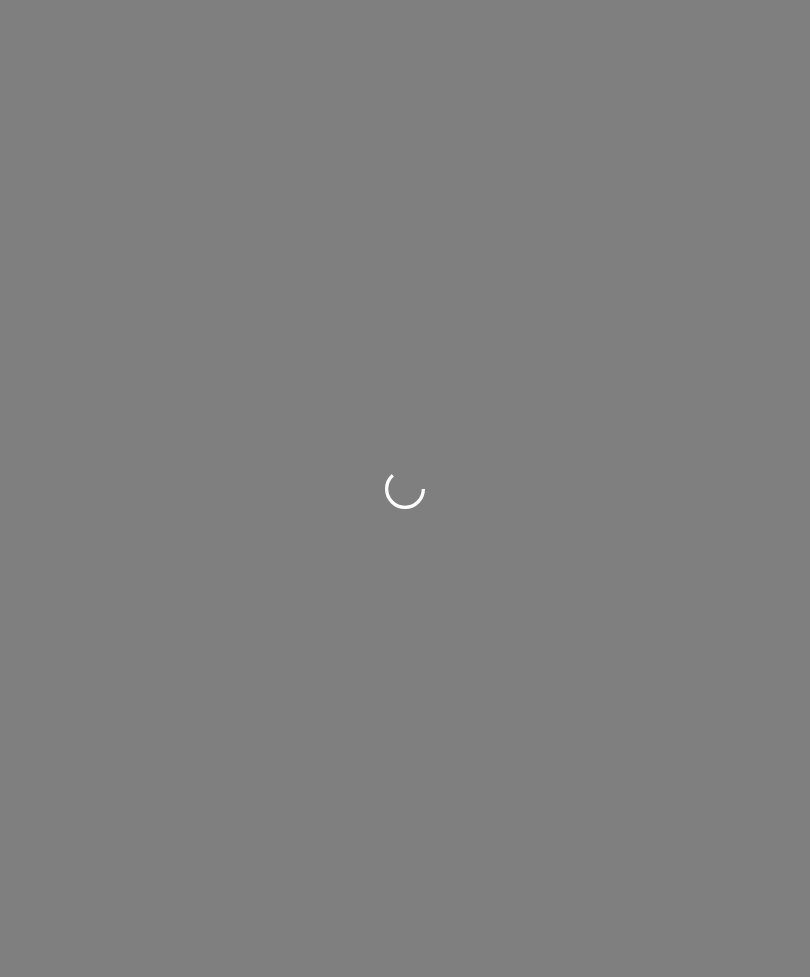 scroll, scrollTop: 0, scrollLeft: 0, axis: both 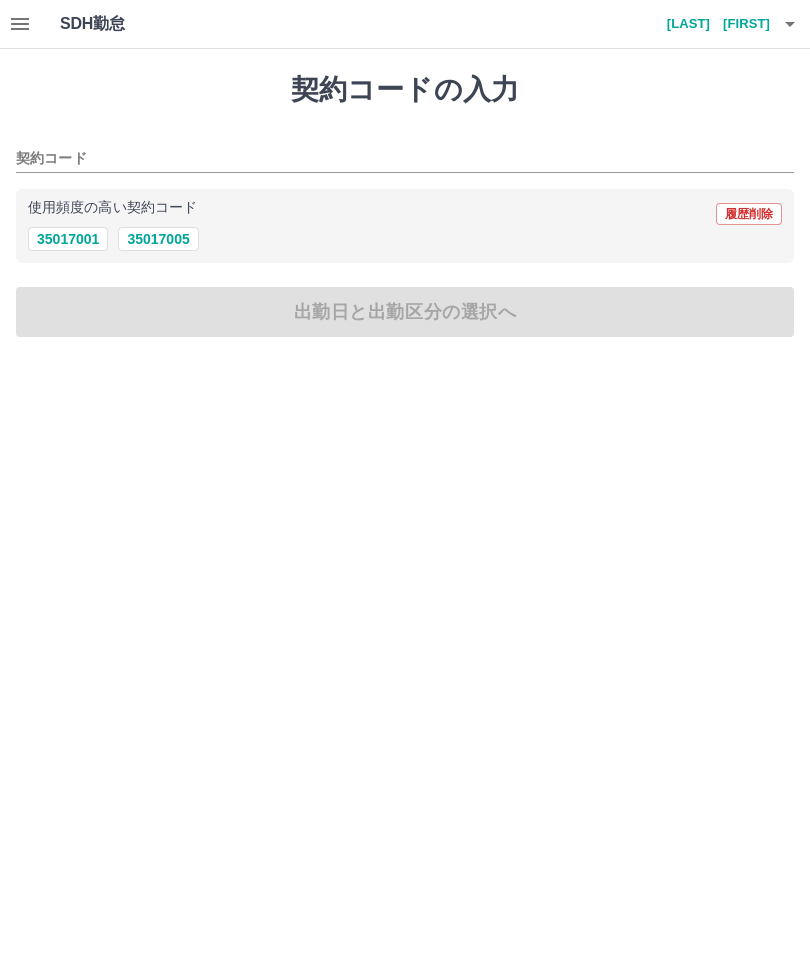 click on "使用頻度の高い契約コード 履歴削除" at bounding box center [405, 214] 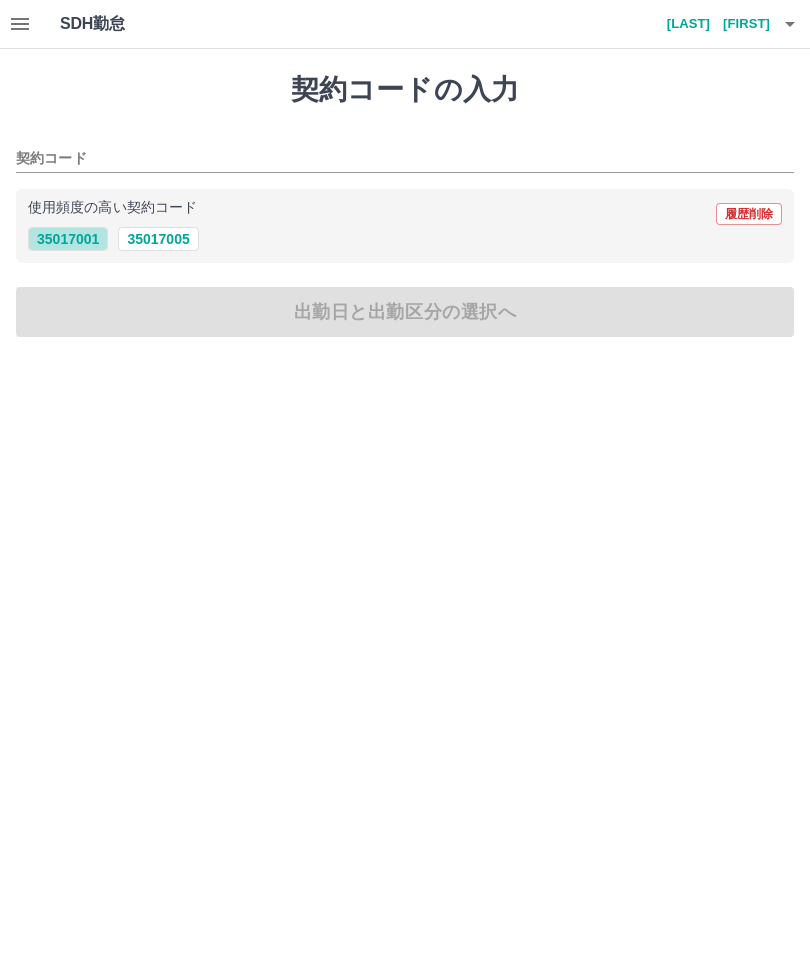 click on "35017001" at bounding box center (68, 239) 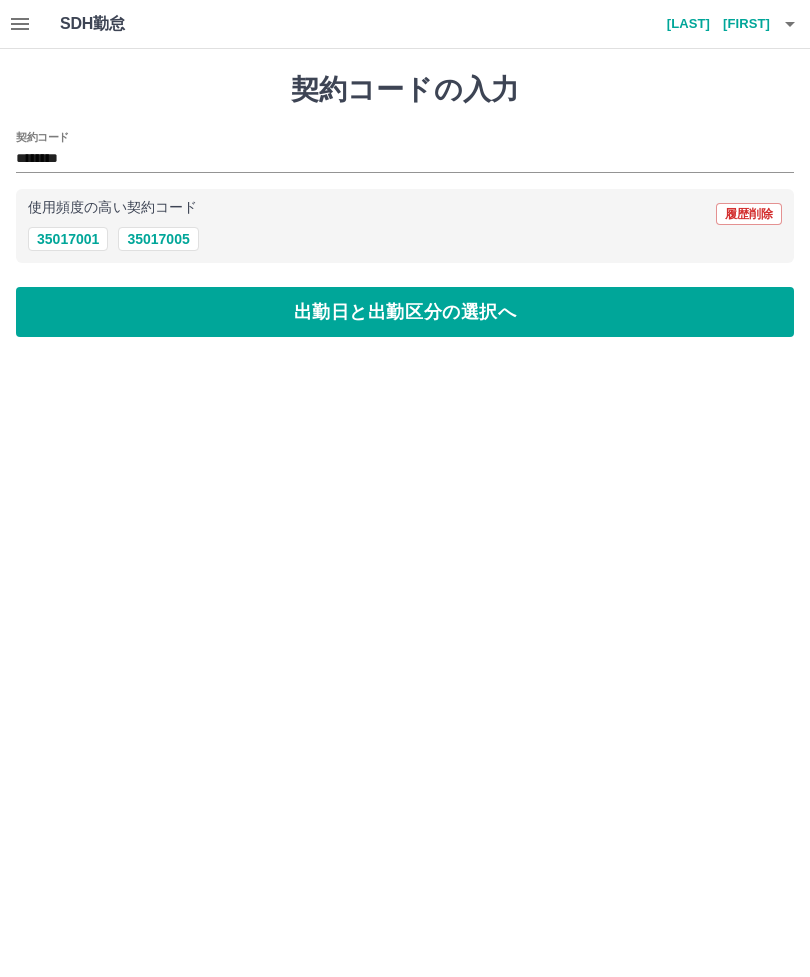 click on "出勤日と出勤区分の選択へ" at bounding box center [405, 312] 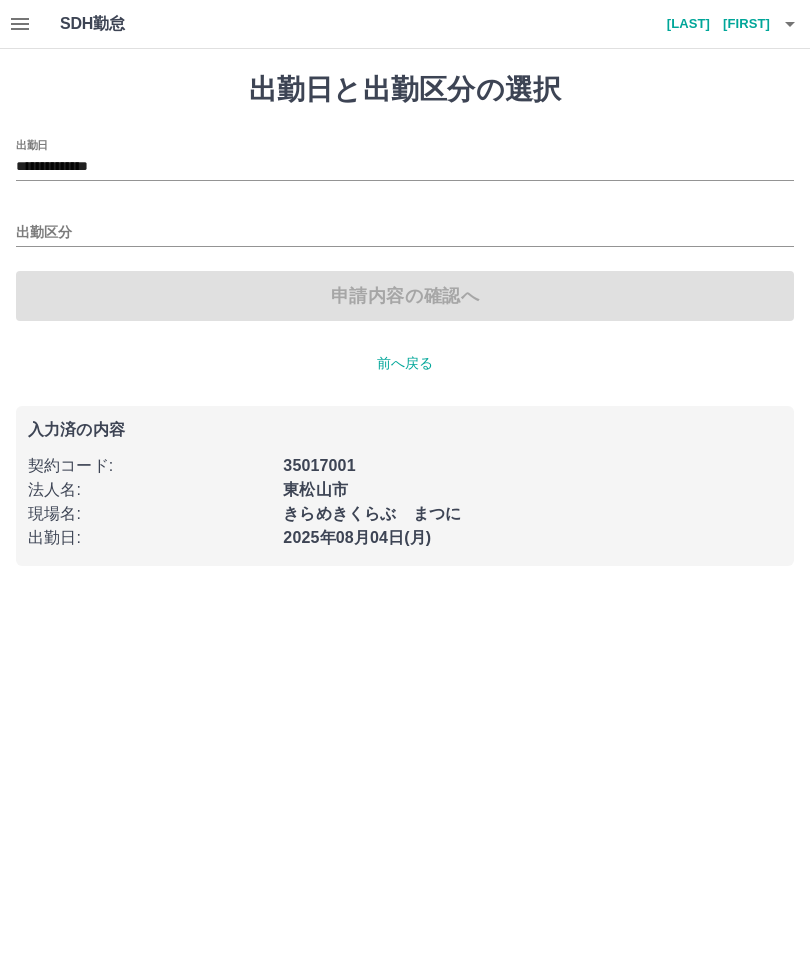 click on "出勤区分" at bounding box center (405, 226) 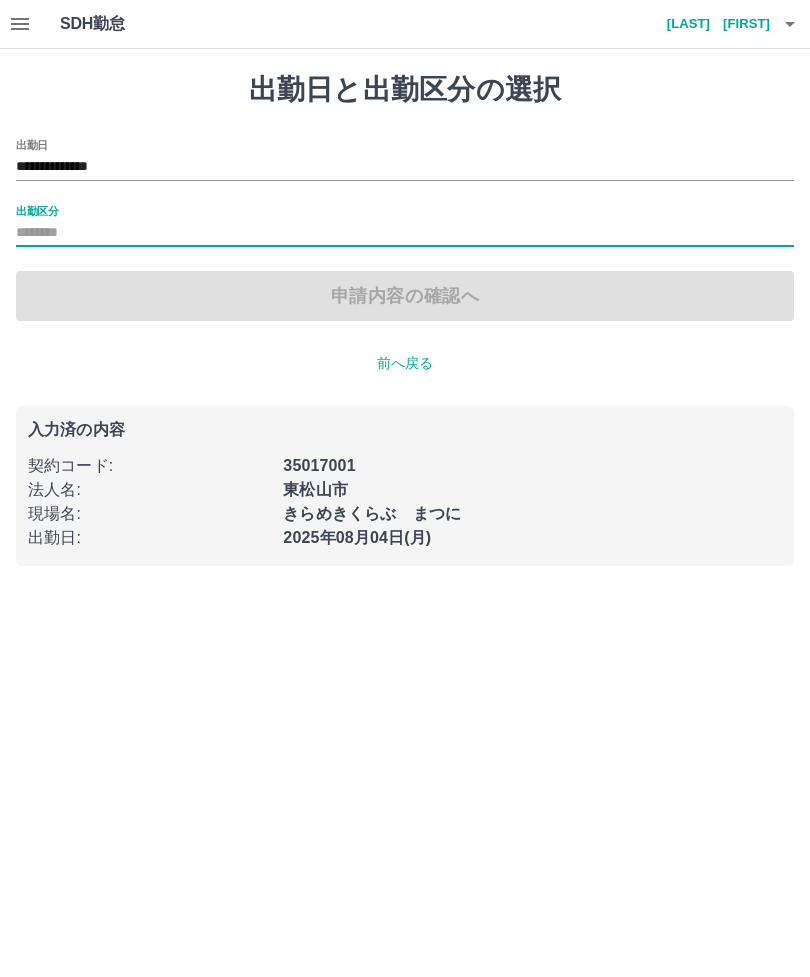 click on "出勤区分" at bounding box center [405, 233] 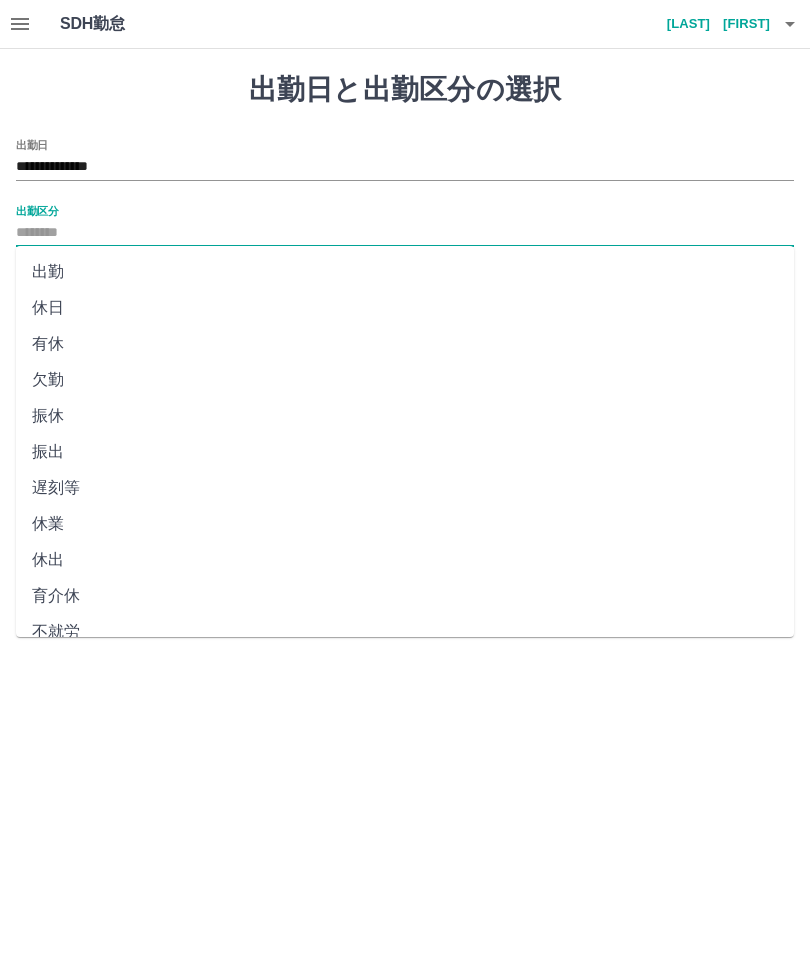 click on "出勤" at bounding box center (405, 272) 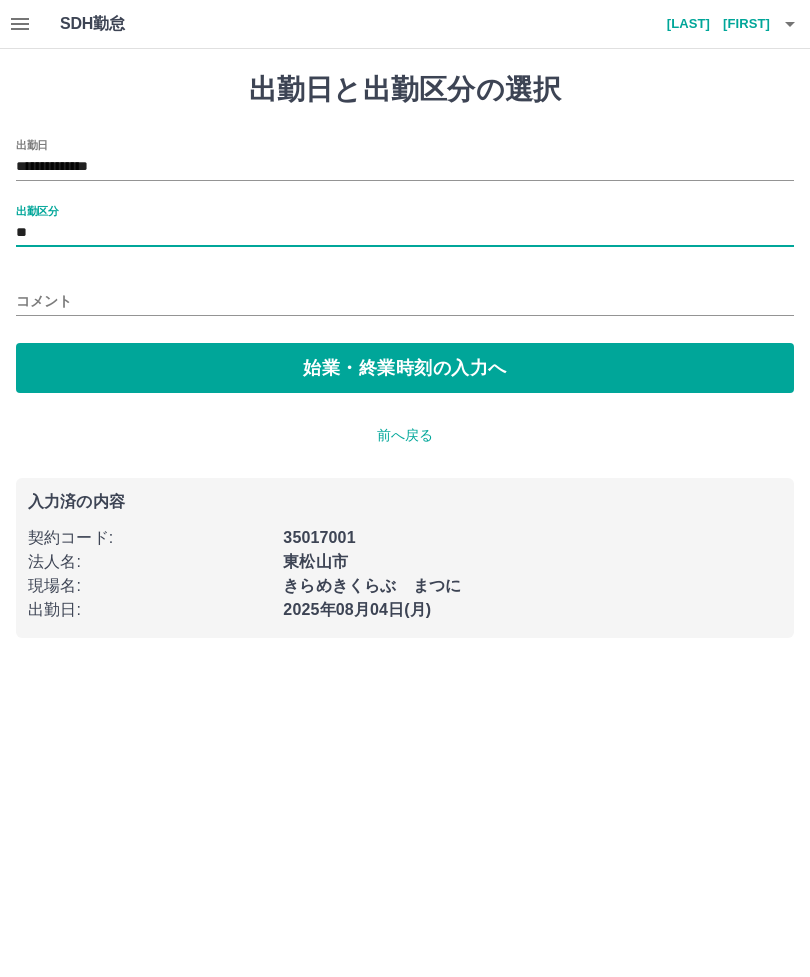 click on "始業・終業時刻の入力へ" at bounding box center [405, 368] 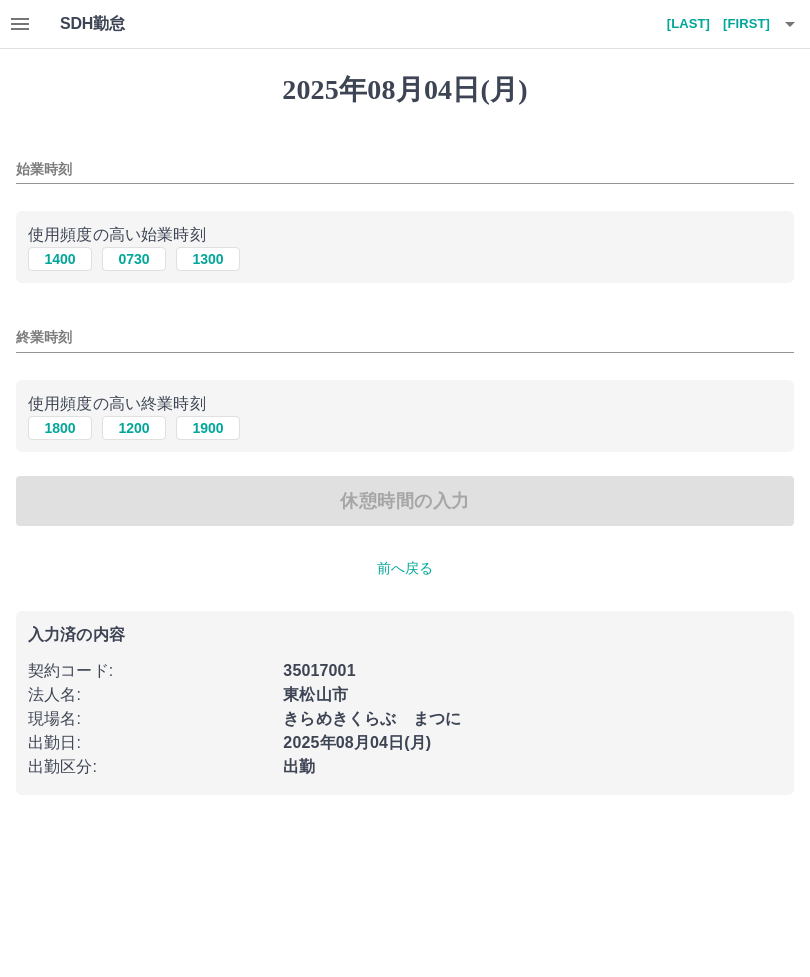 click on "1400" at bounding box center (60, 259) 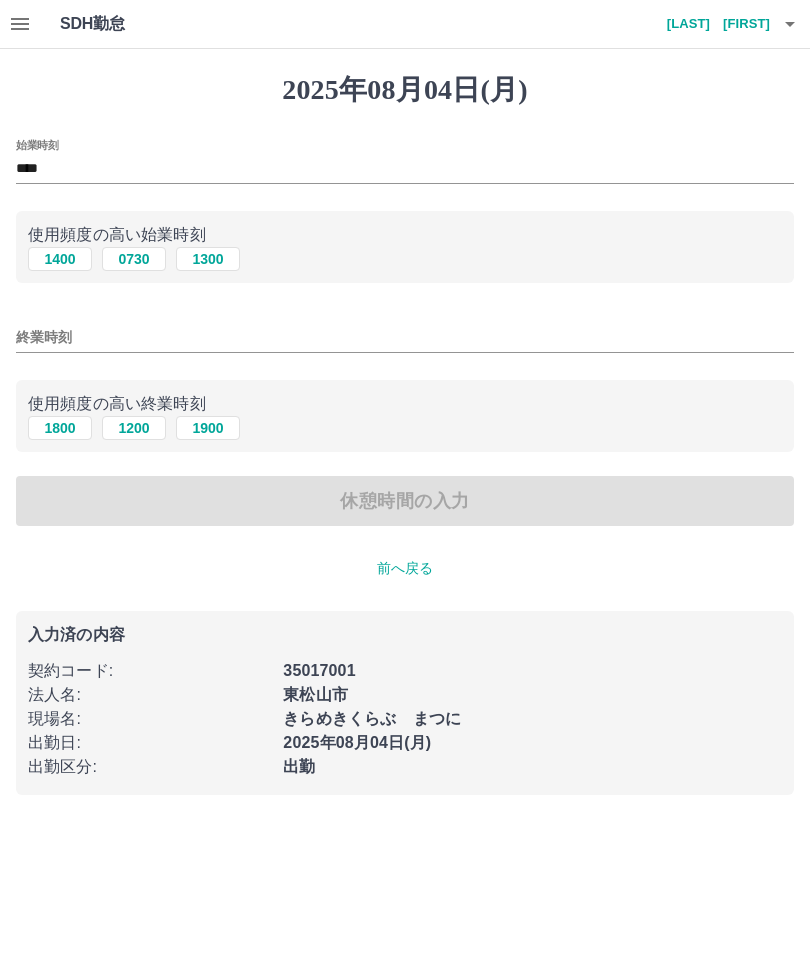 click on "1800" at bounding box center (60, 428) 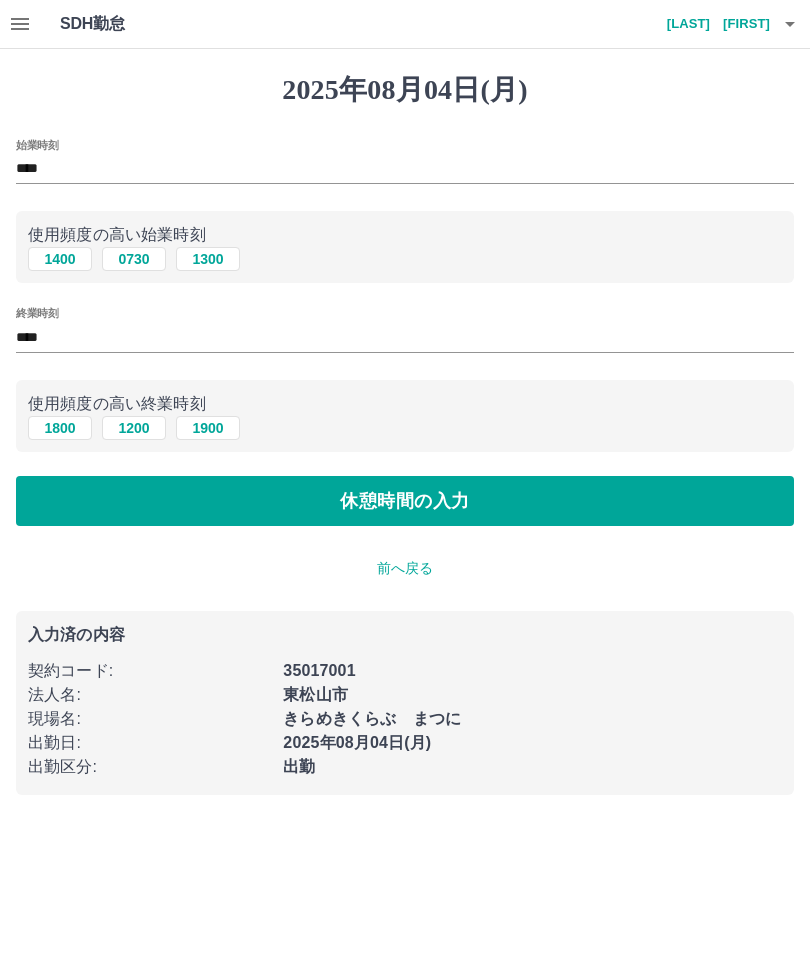 click on "休憩時間の入力" at bounding box center [405, 501] 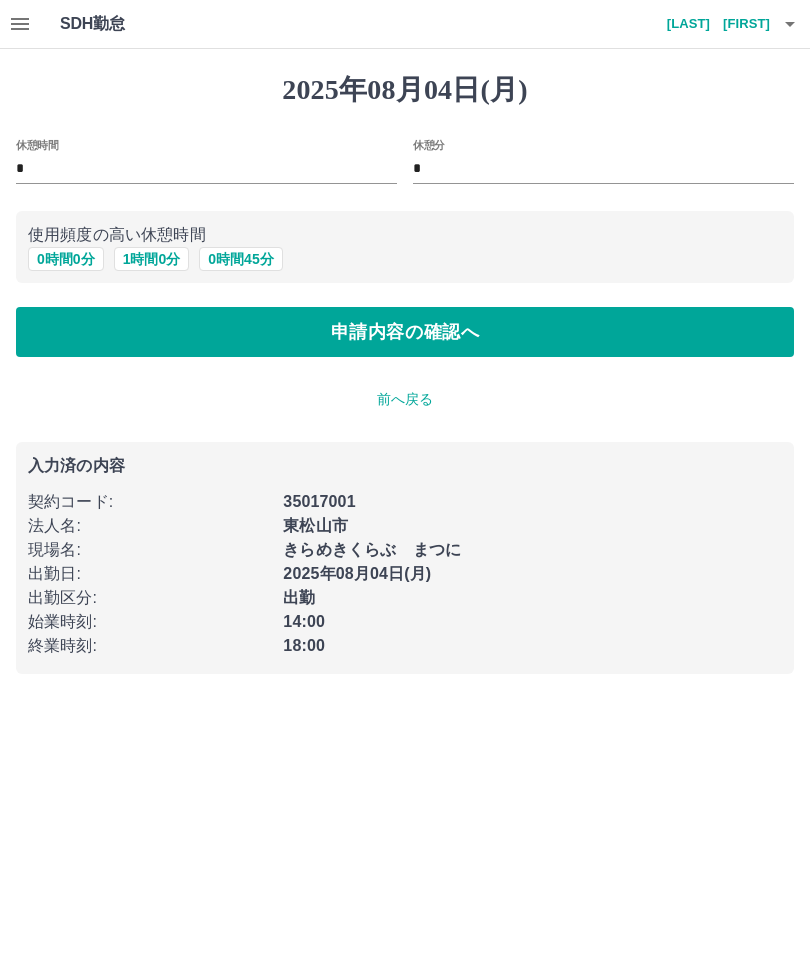 click on "使用頻度の高い休憩時間" at bounding box center (405, 235) 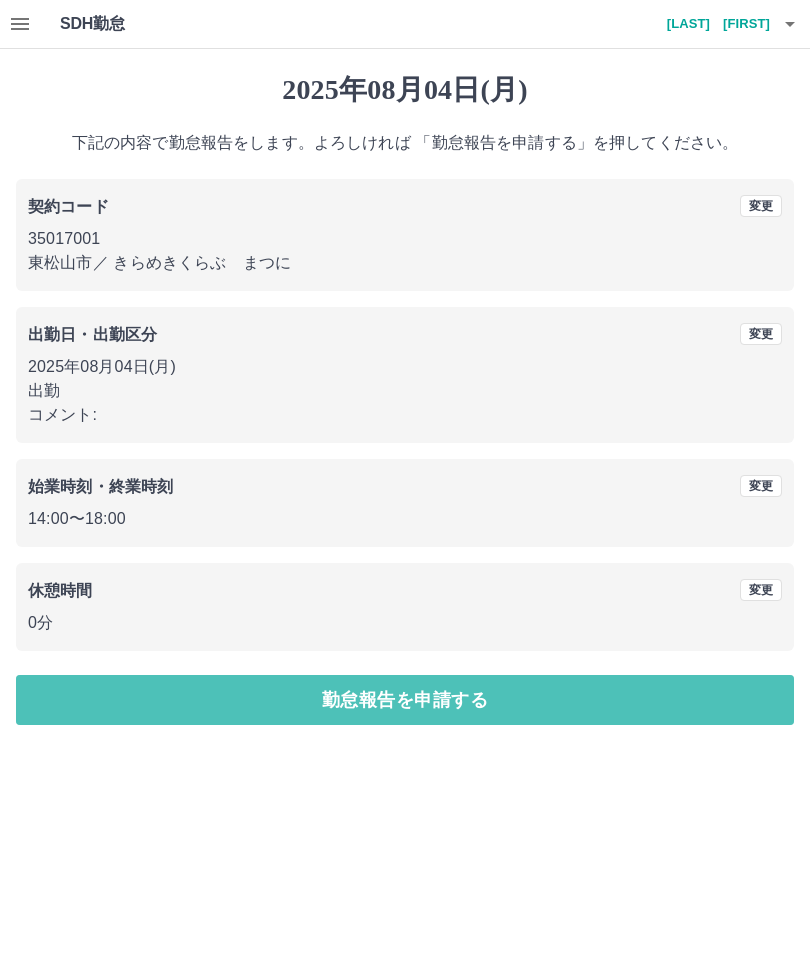click on "勤怠報告を申請する" at bounding box center (405, 700) 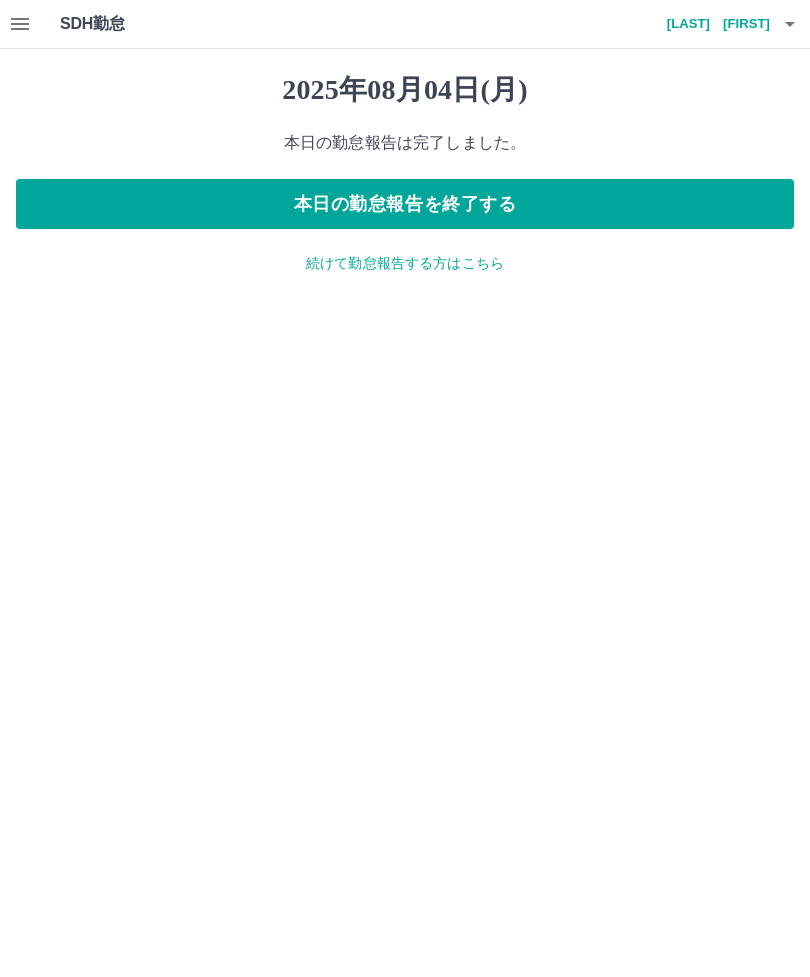 click on "続けて勤怠報告する方はこちら" at bounding box center (405, 263) 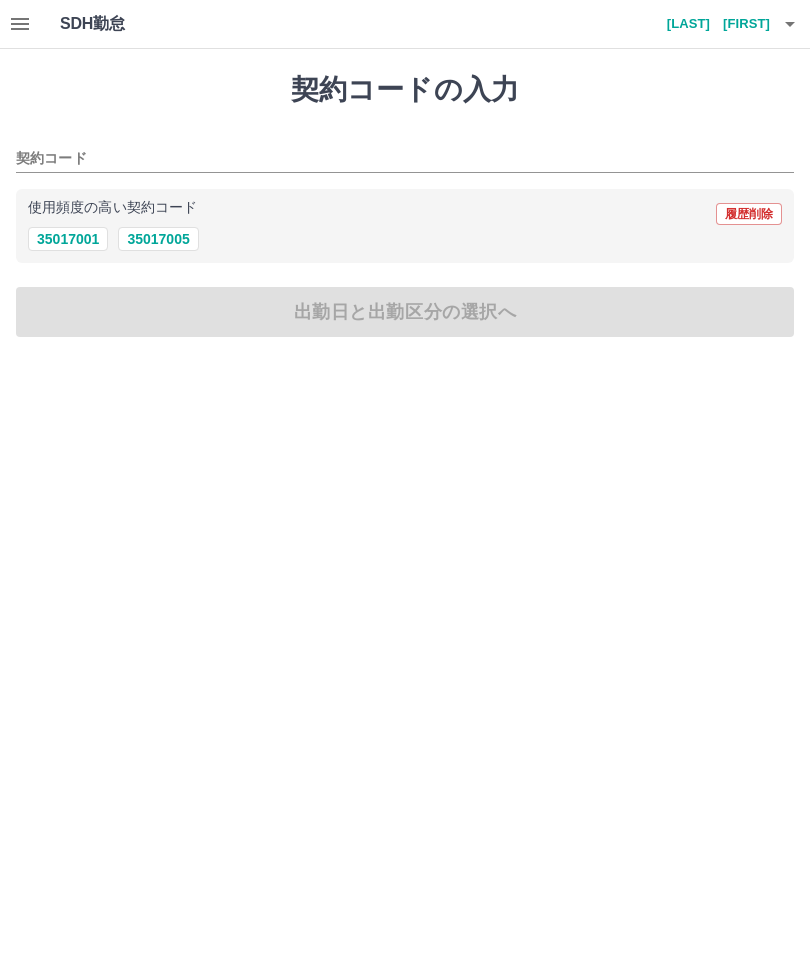 click on "35017001" at bounding box center [68, 239] 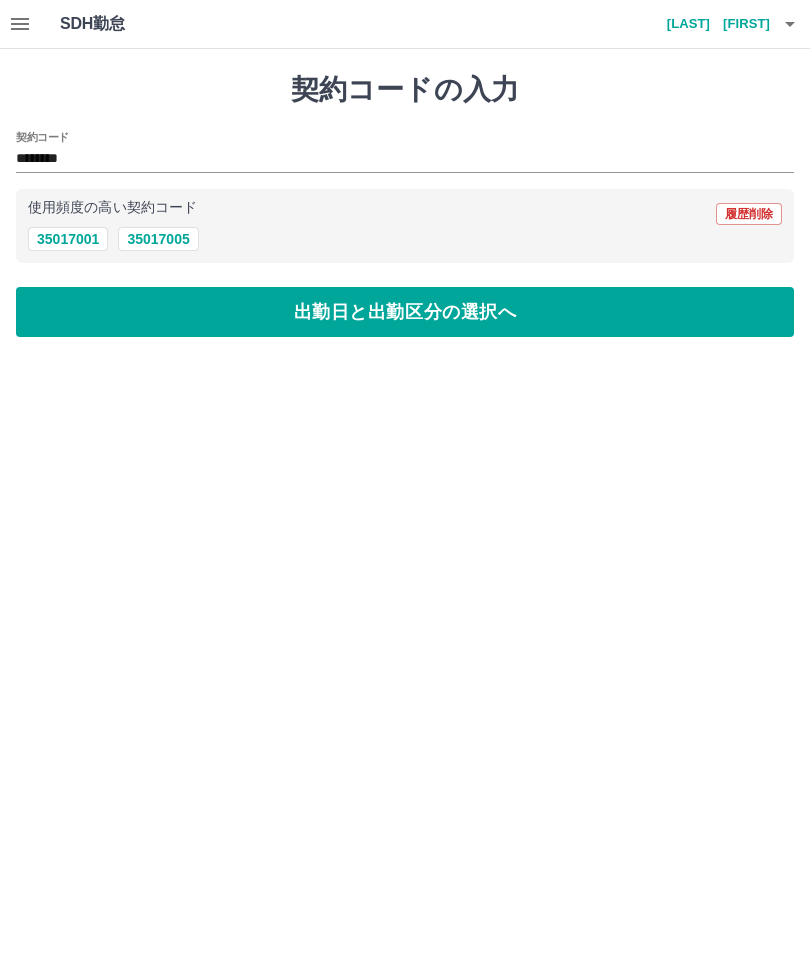 click on "出勤日と出勤区分の選択へ" at bounding box center [405, 312] 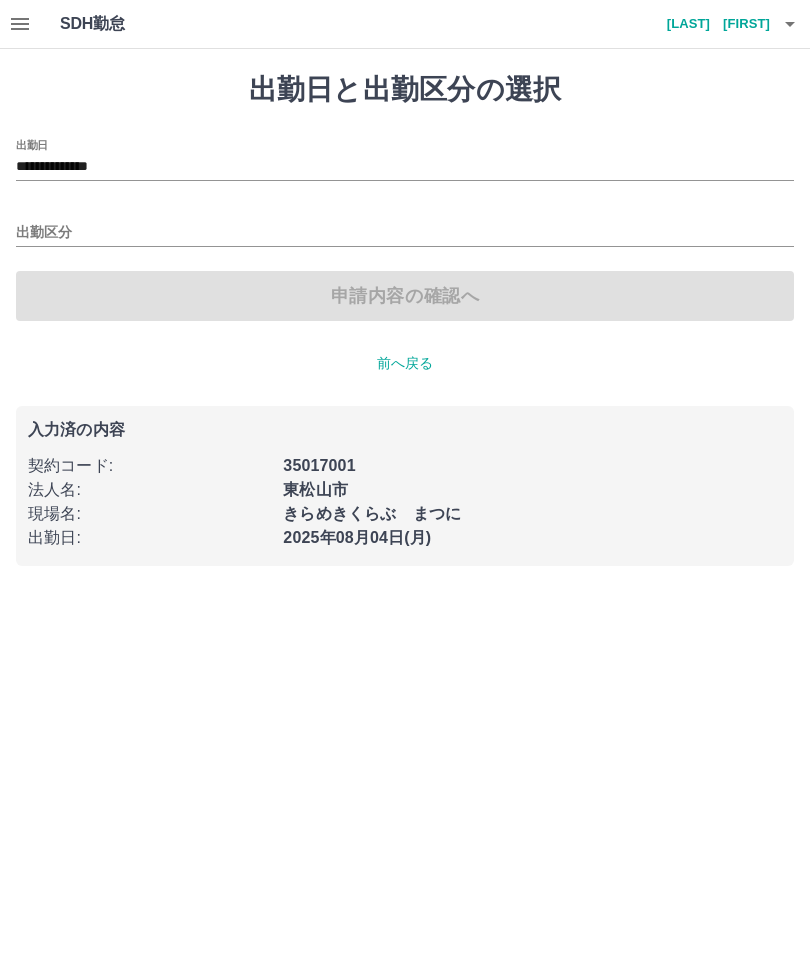 click on "**********" at bounding box center (405, 167) 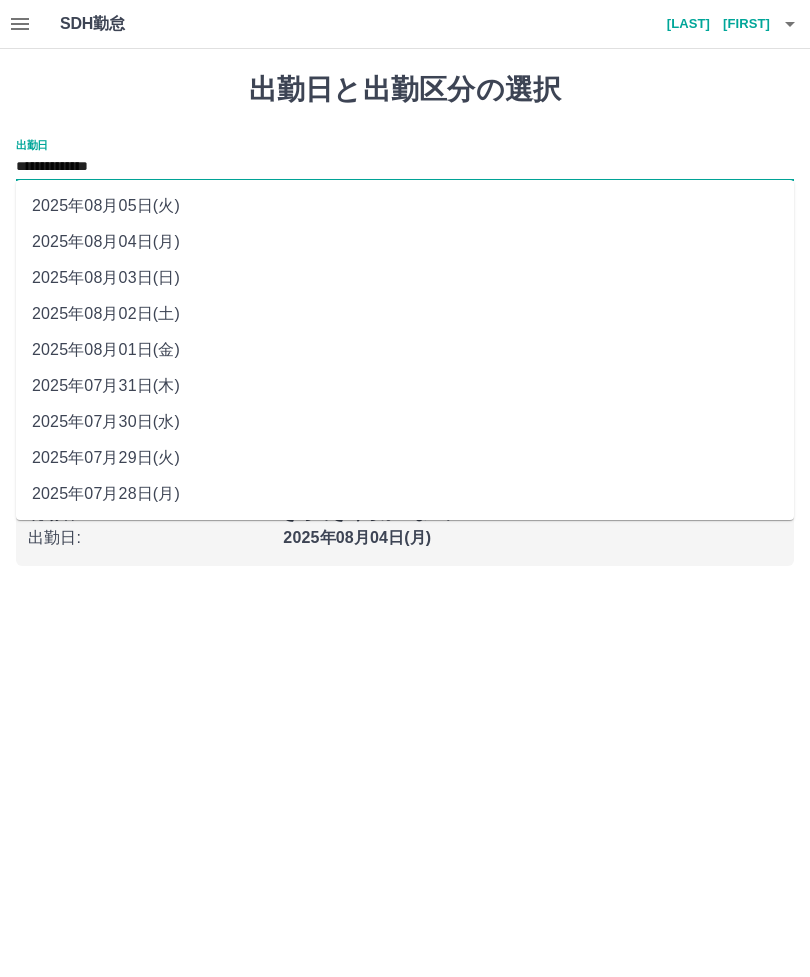 click on "2025年08月05日(火)" at bounding box center (405, 206) 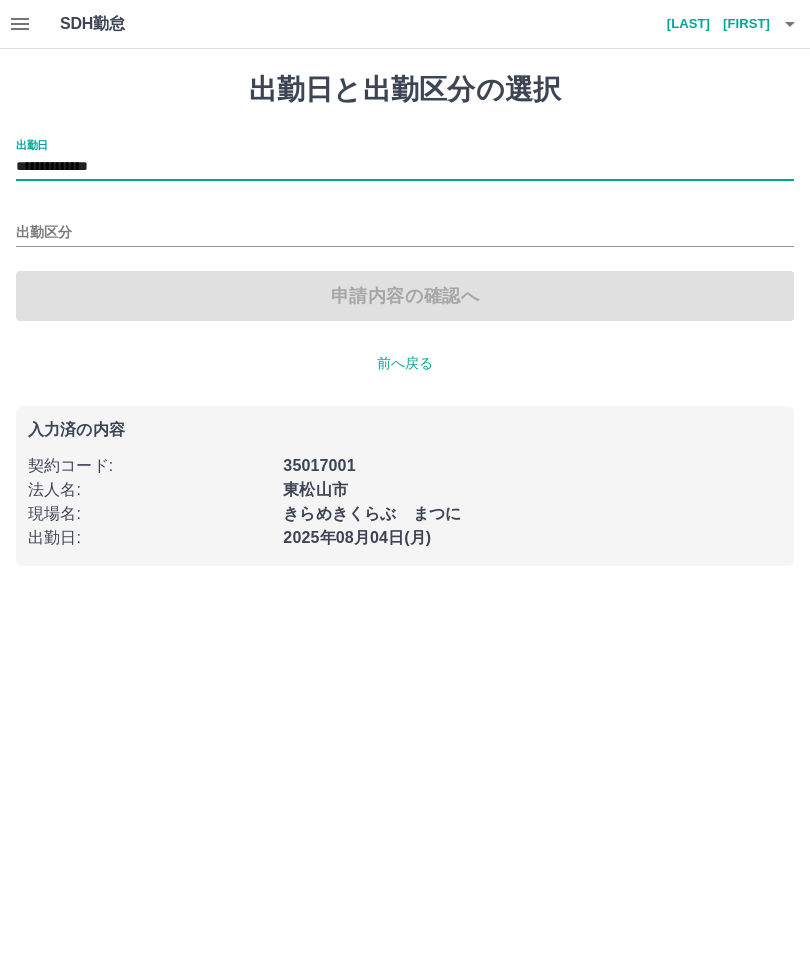 click on "出勤区分" at bounding box center [405, 226] 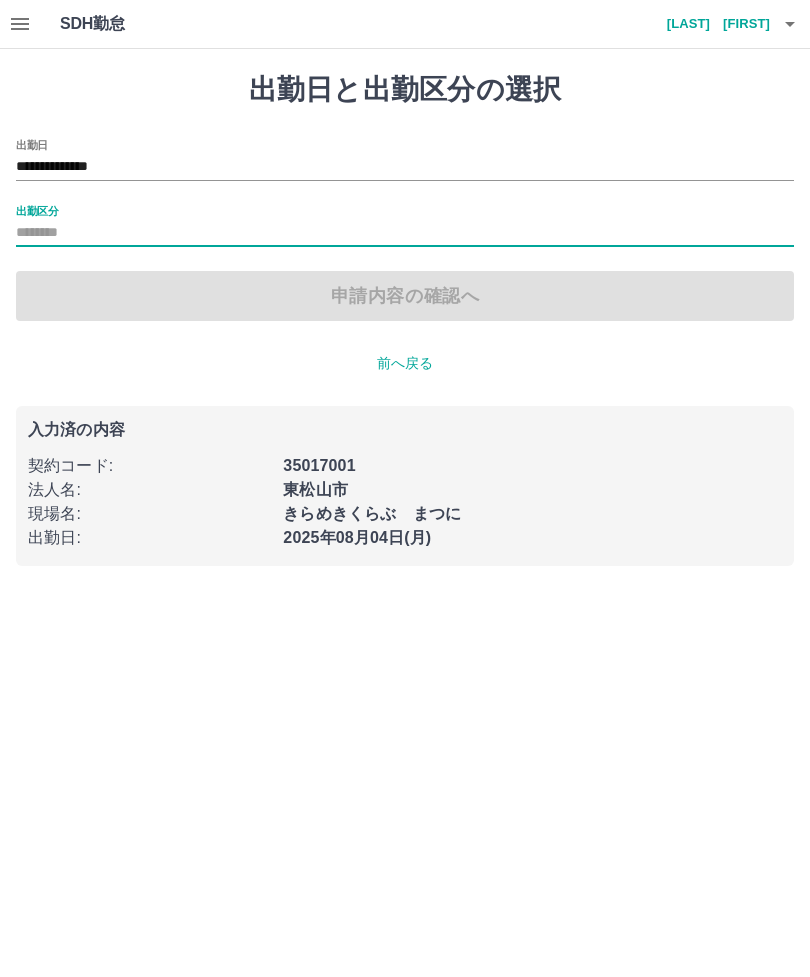 click on "**********" at bounding box center (405, 167) 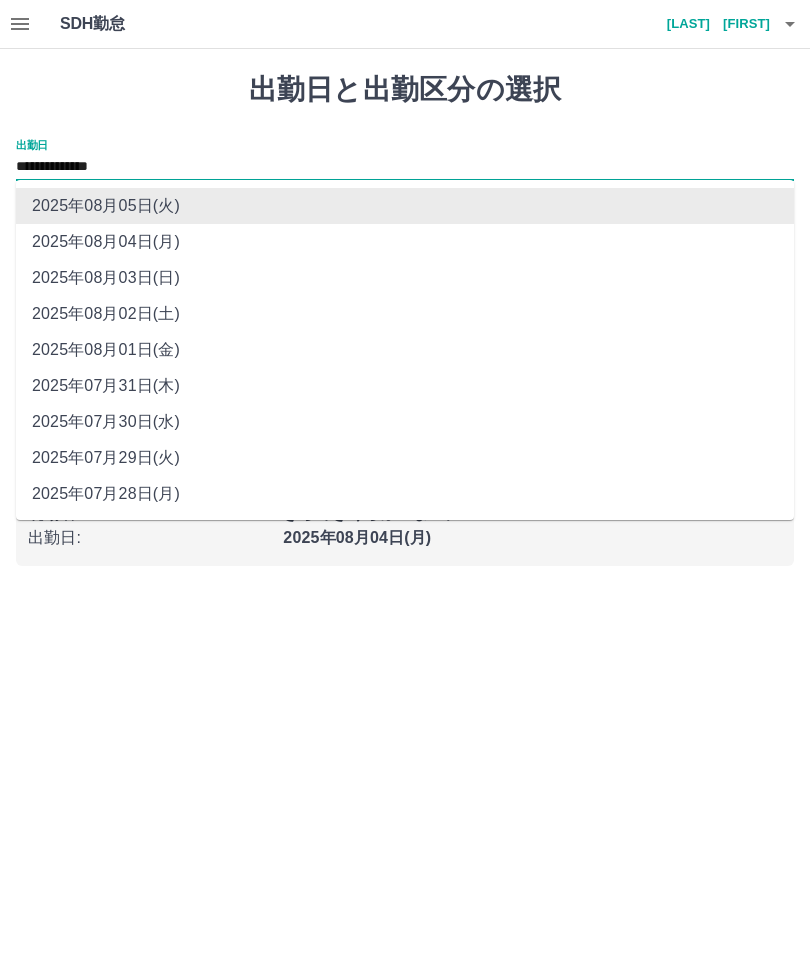 click on "**********" at bounding box center [405, 160] 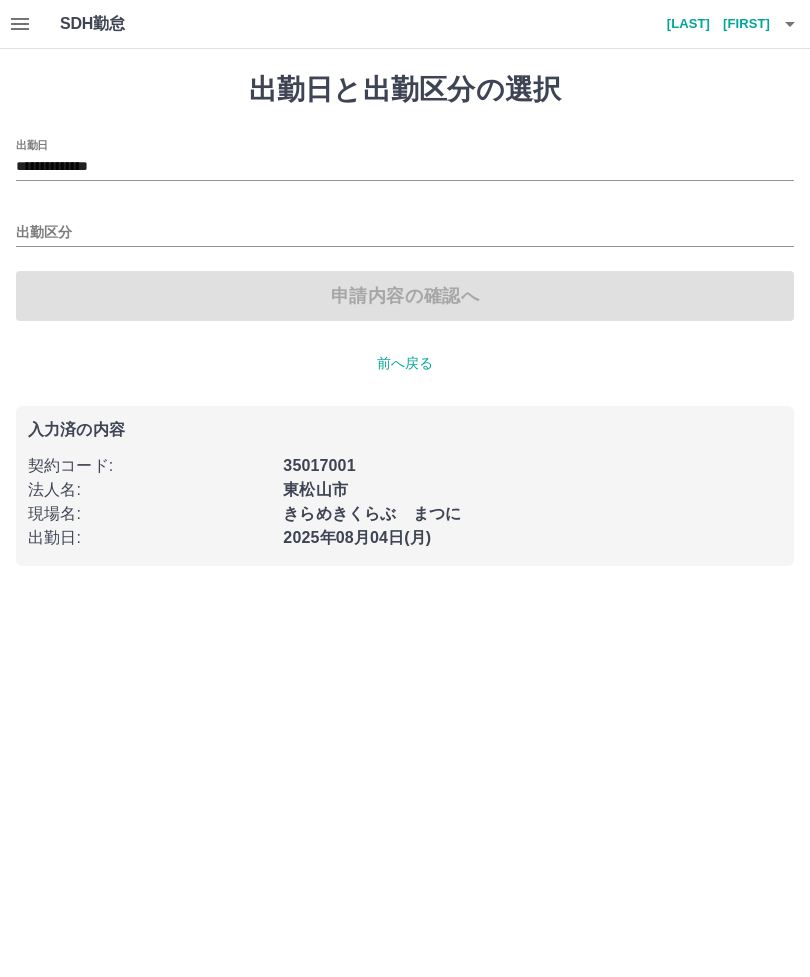 click on "出勤区分" at bounding box center [405, 226] 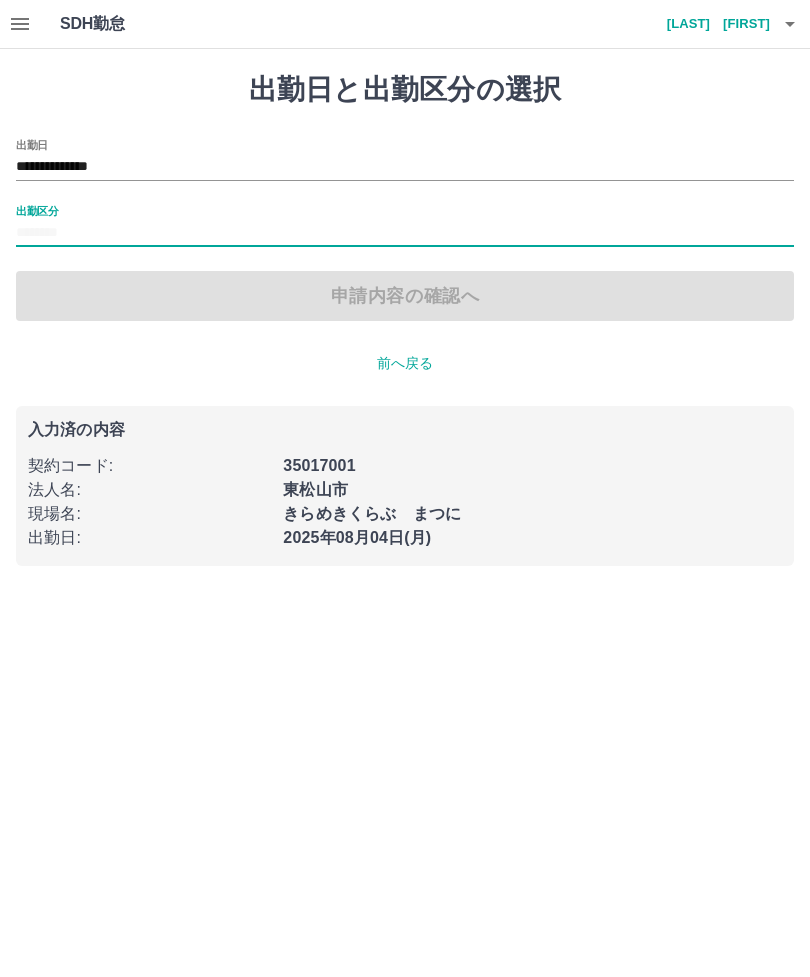 click on "出勤区分" at bounding box center [405, 233] 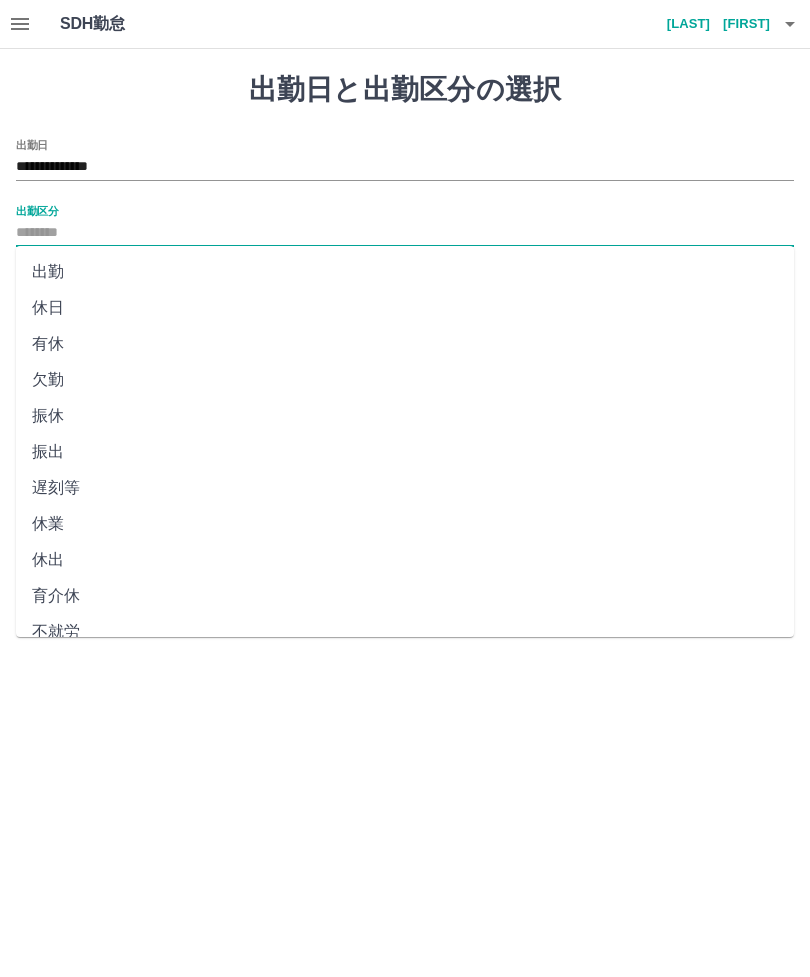 click on "休日" at bounding box center [405, 308] 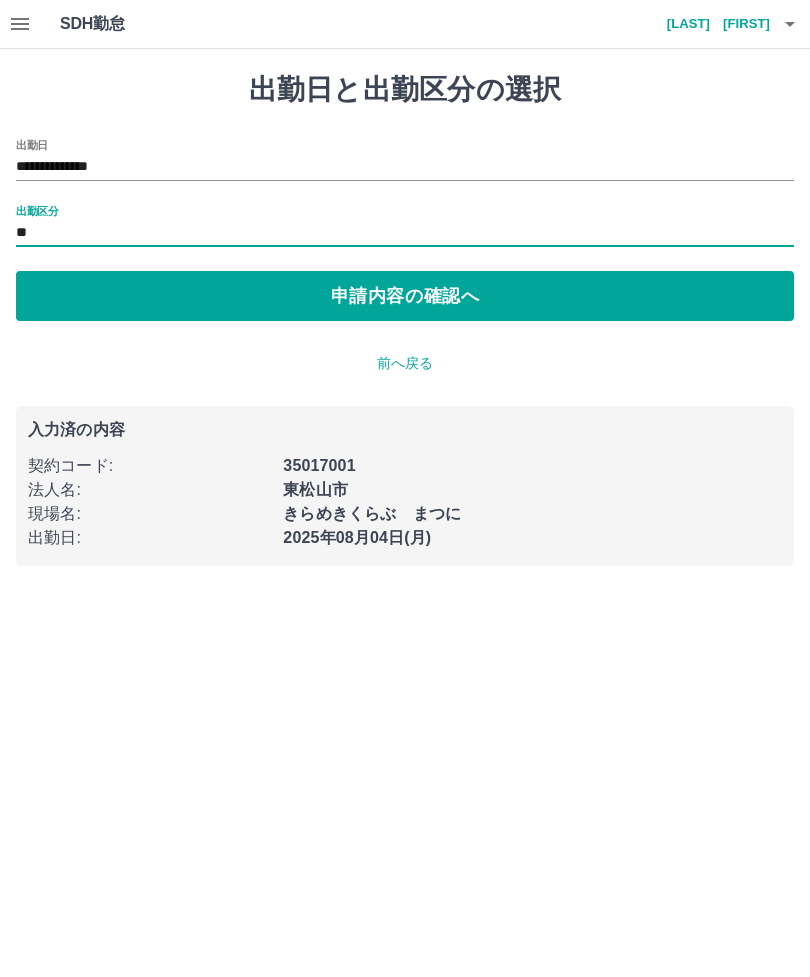 click on "申請内容の確認へ" at bounding box center (405, 296) 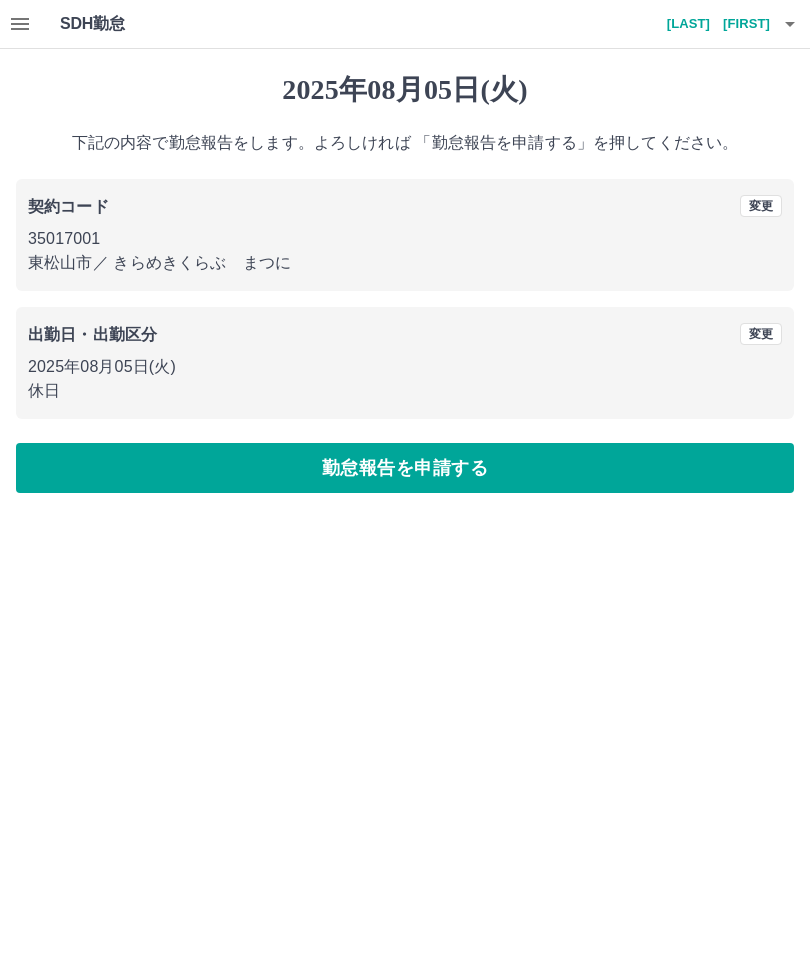 click on "勤怠報告を申請する" at bounding box center (405, 468) 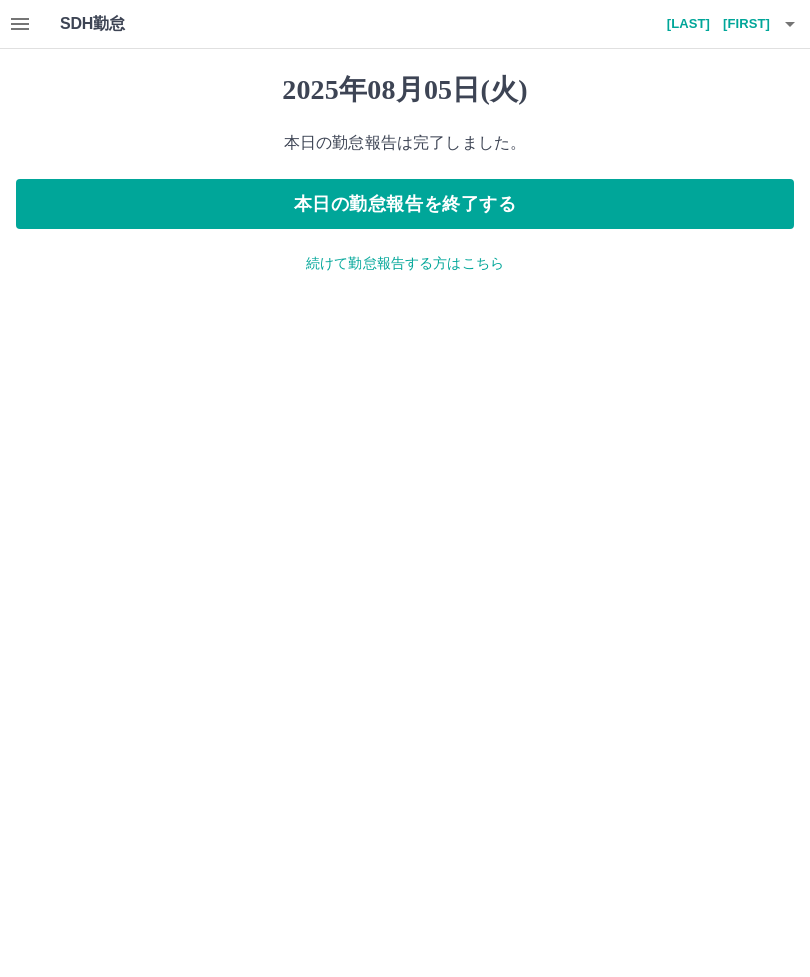 click on "続けて勤怠報告する方はこちら" at bounding box center (405, 263) 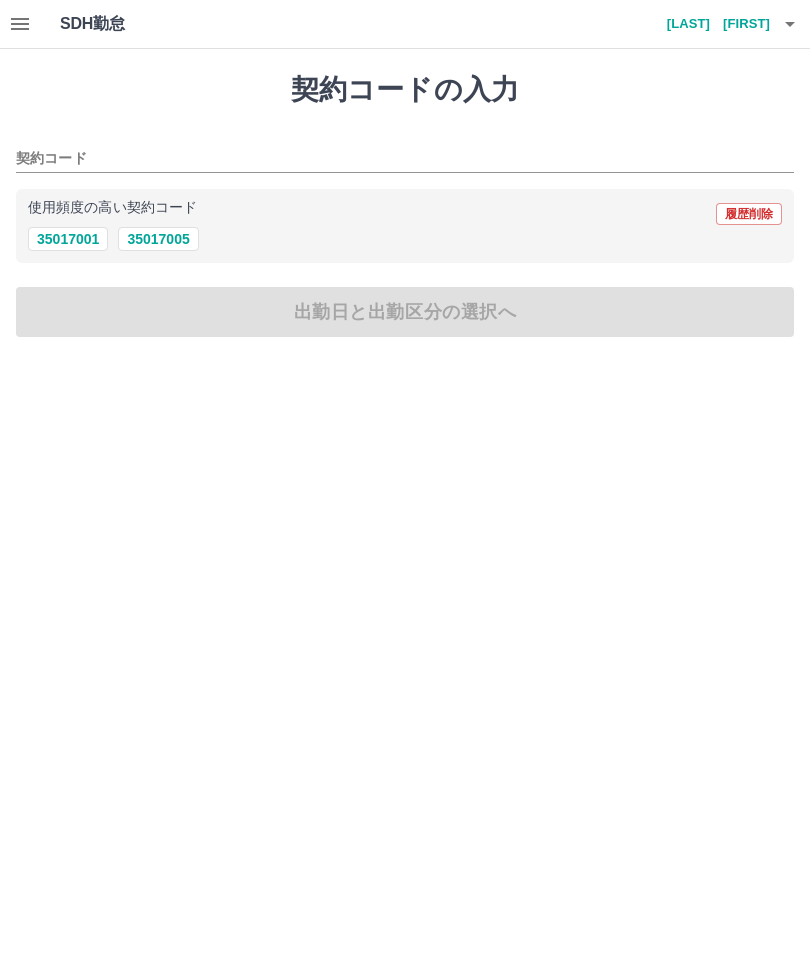 click on "35017001" at bounding box center (68, 239) 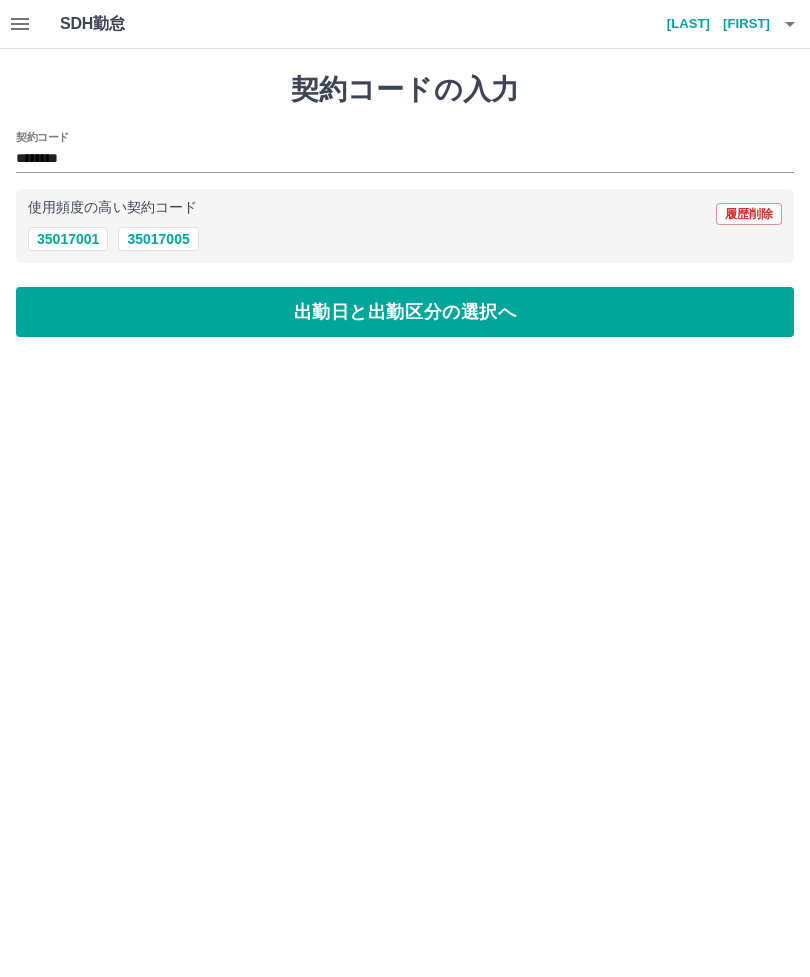 click on "出勤日と出勤区分の選択へ" at bounding box center [405, 312] 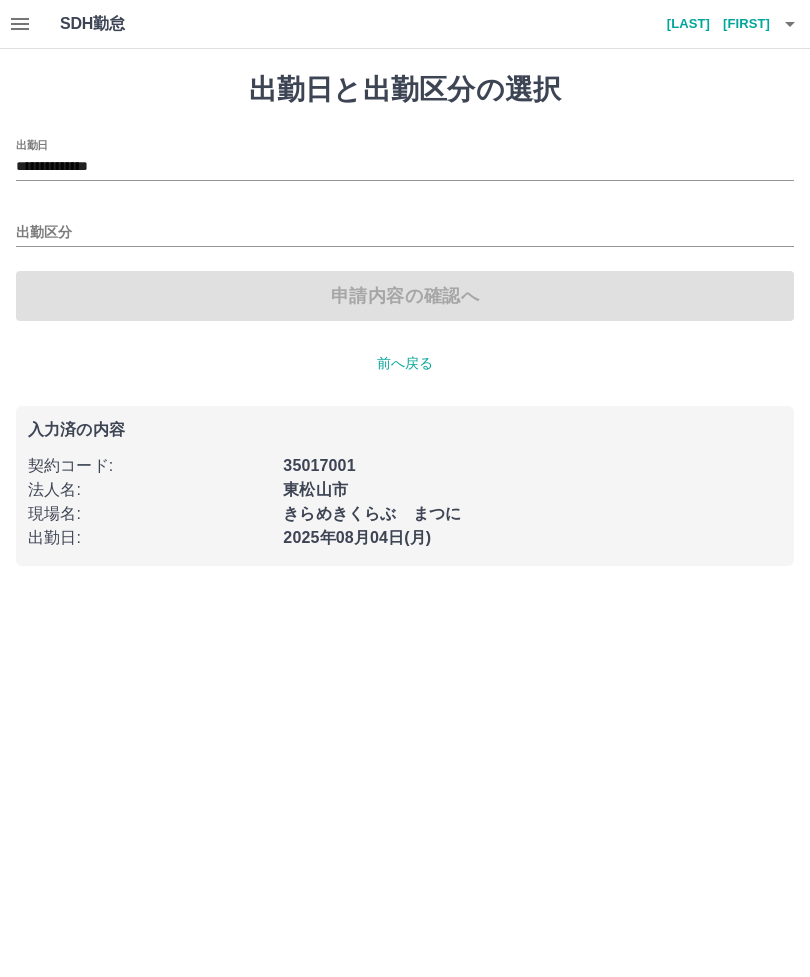 click on "**********" at bounding box center (405, 160) 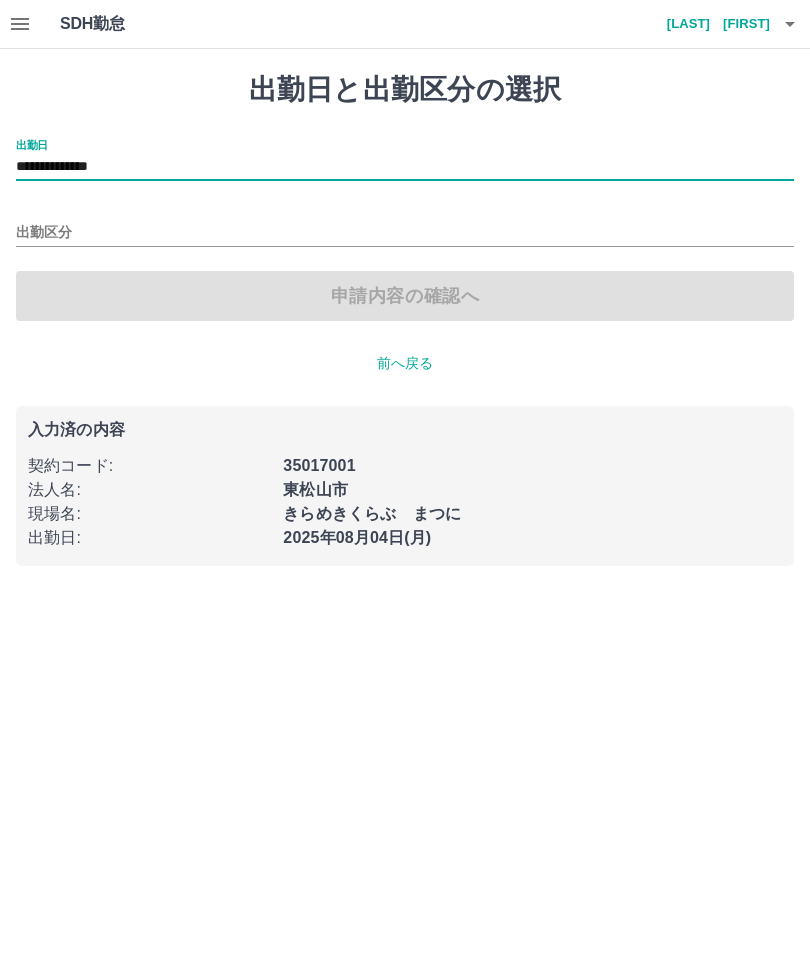 click on "**********" at bounding box center [405, 167] 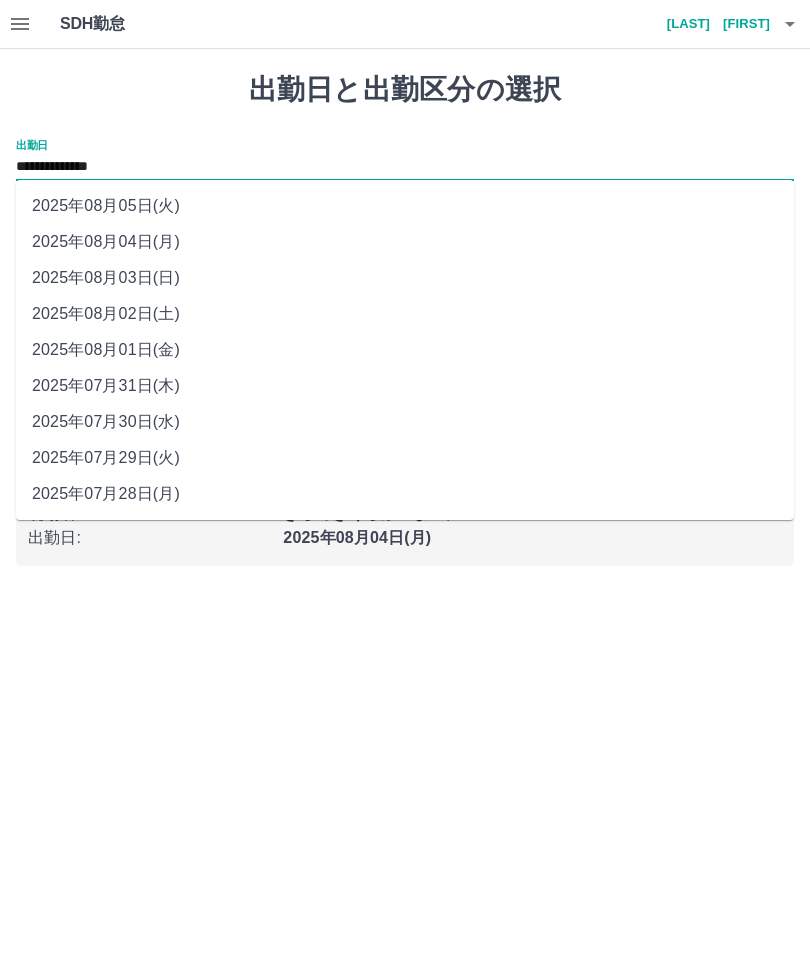click on "2025年08月02日(土)" at bounding box center [405, 314] 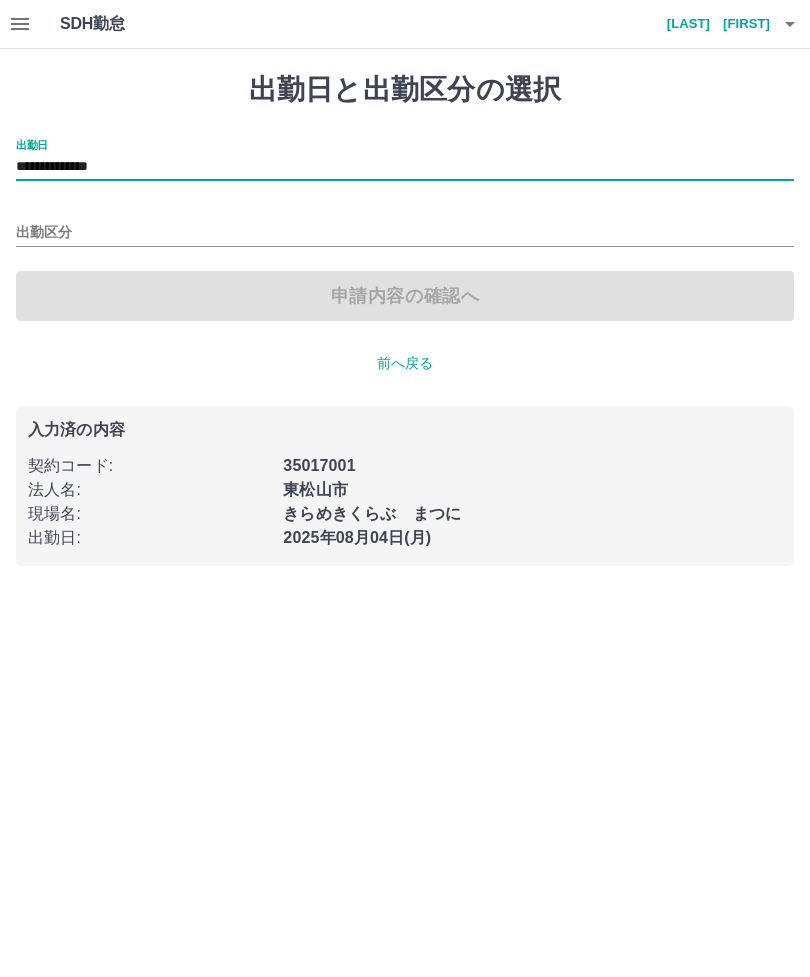 click on "出勤区分" at bounding box center [405, 233] 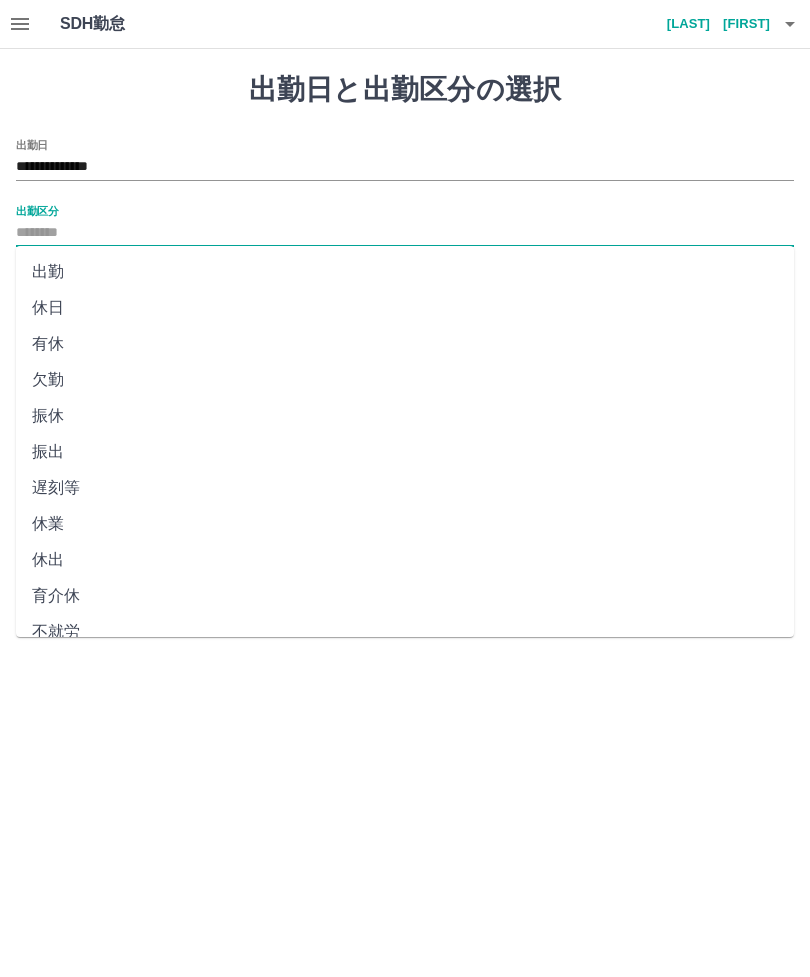 click on "休日" at bounding box center [405, 308] 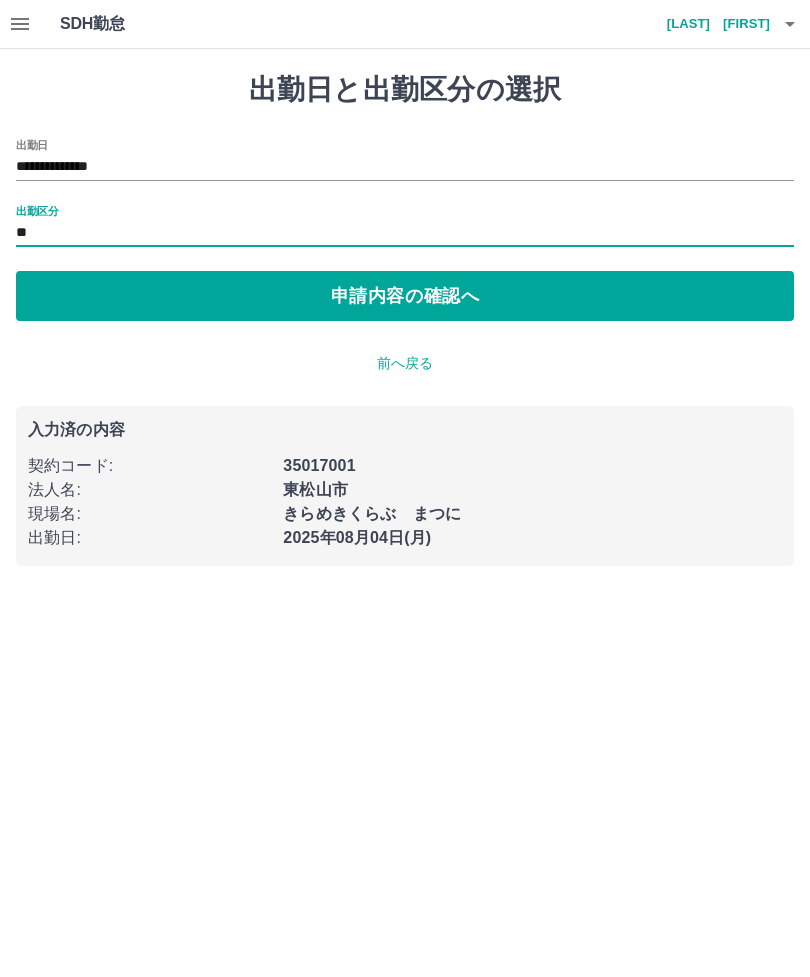 click on "申請内容の確認へ" at bounding box center [405, 296] 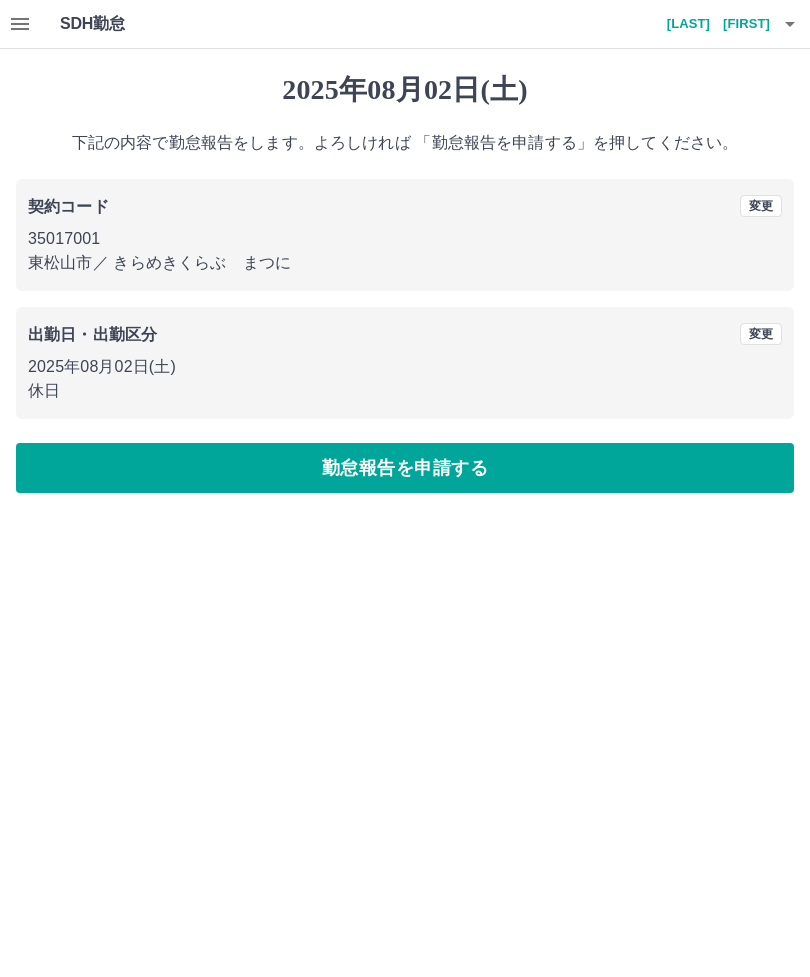 click on "勤怠報告を申請する" at bounding box center [405, 468] 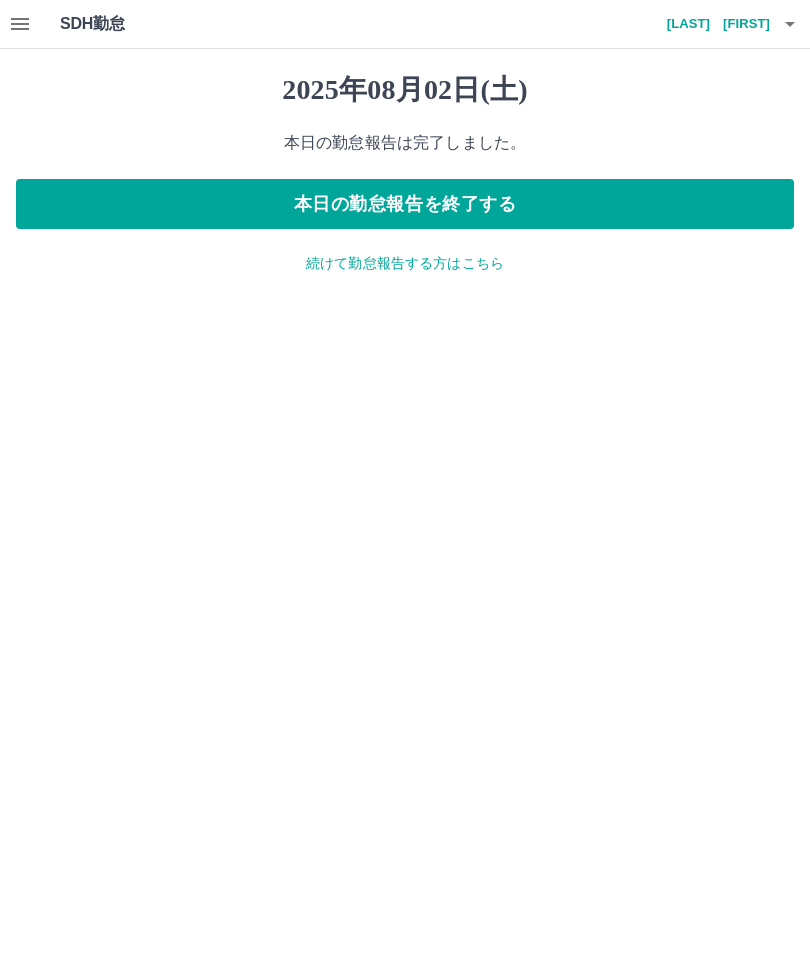 click on "本日の勤怠報告を終了する" at bounding box center (405, 204) 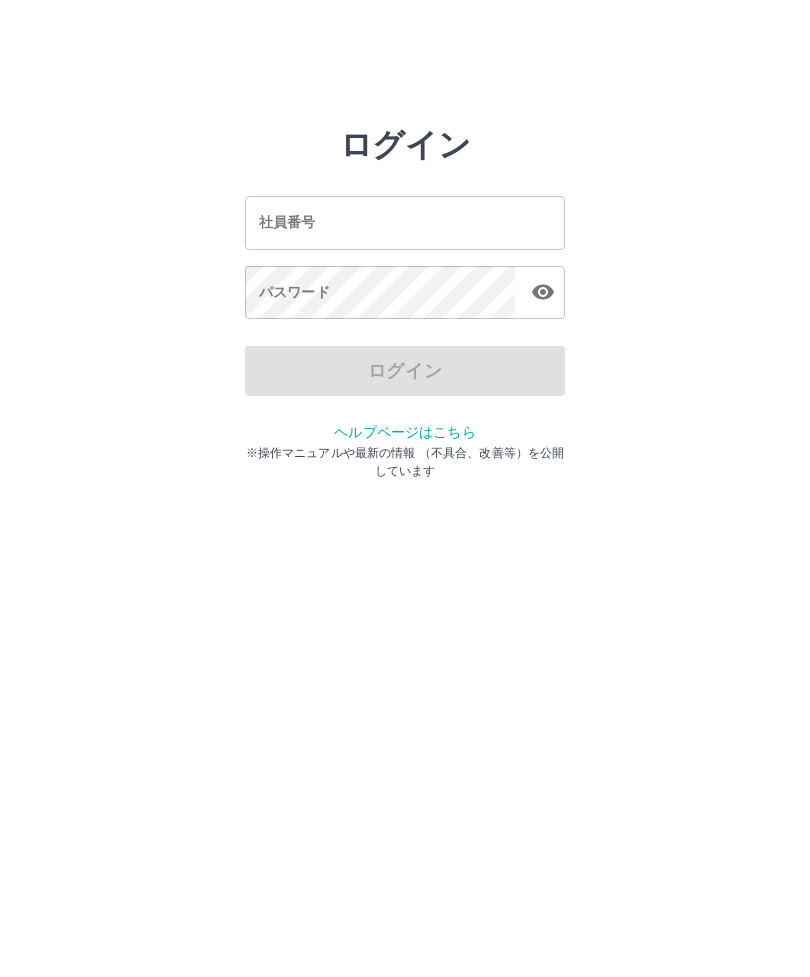 scroll, scrollTop: 0, scrollLeft: 0, axis: both 